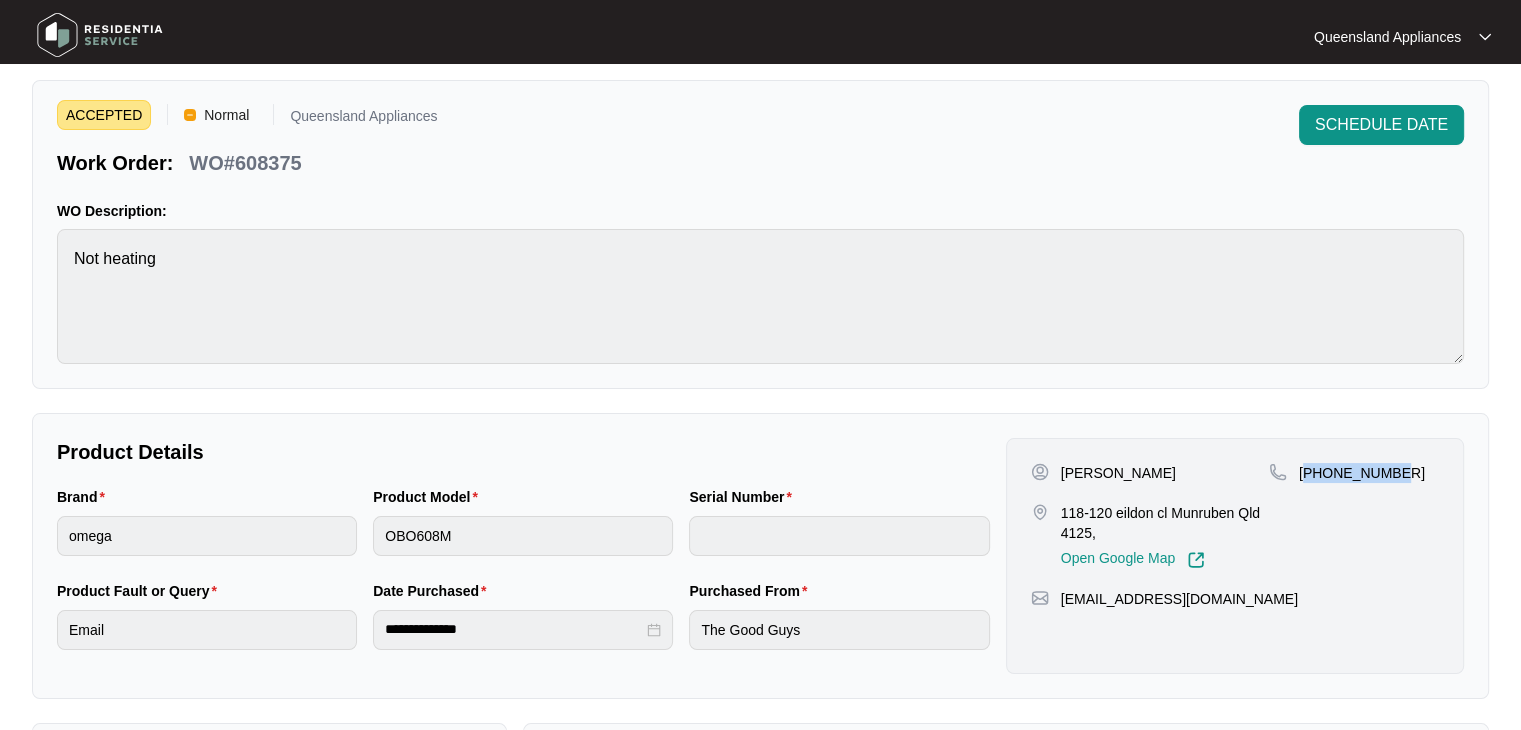 scroll, scrollTop: 0, scrollLeft: 0, axis: both 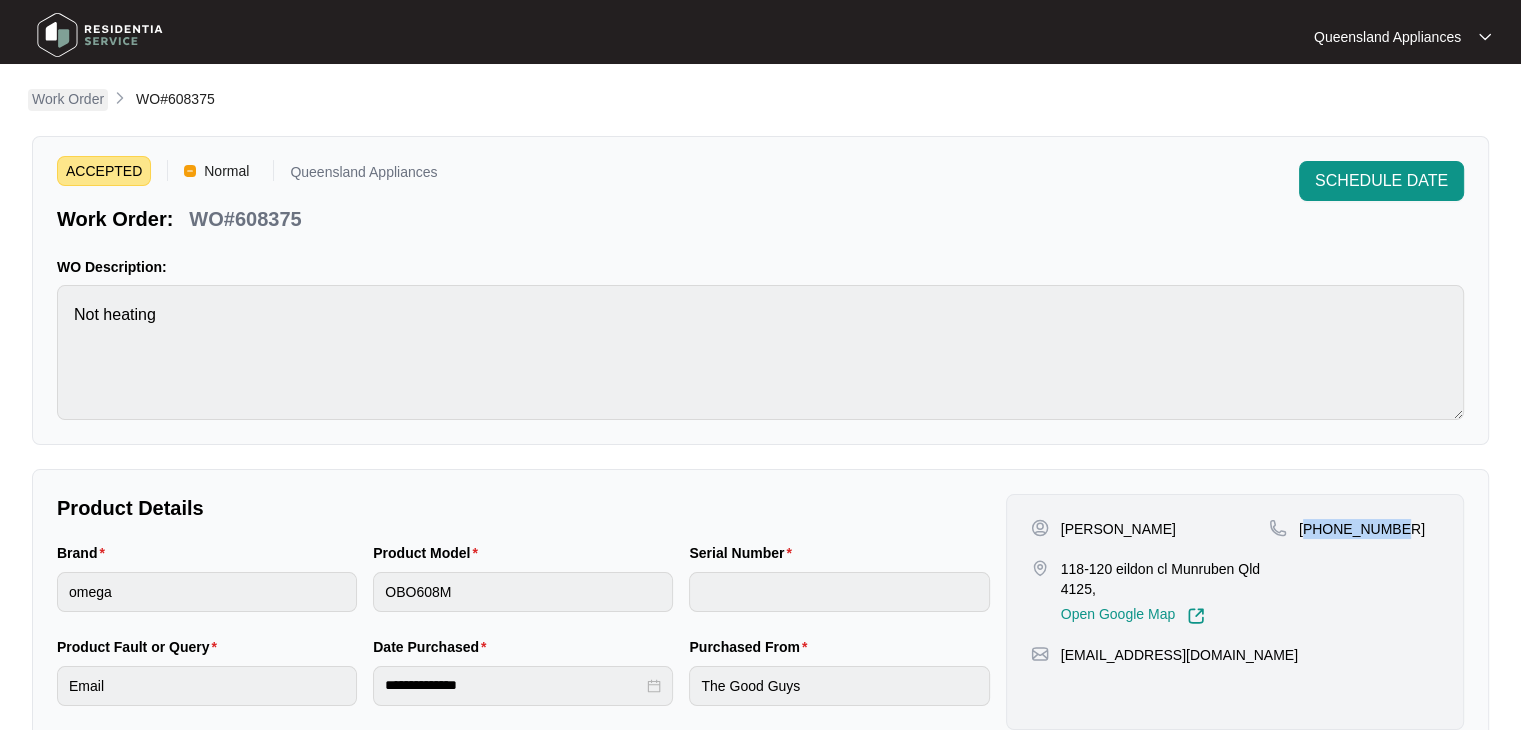 click on "Work Order" at bounding box center (68, 99) 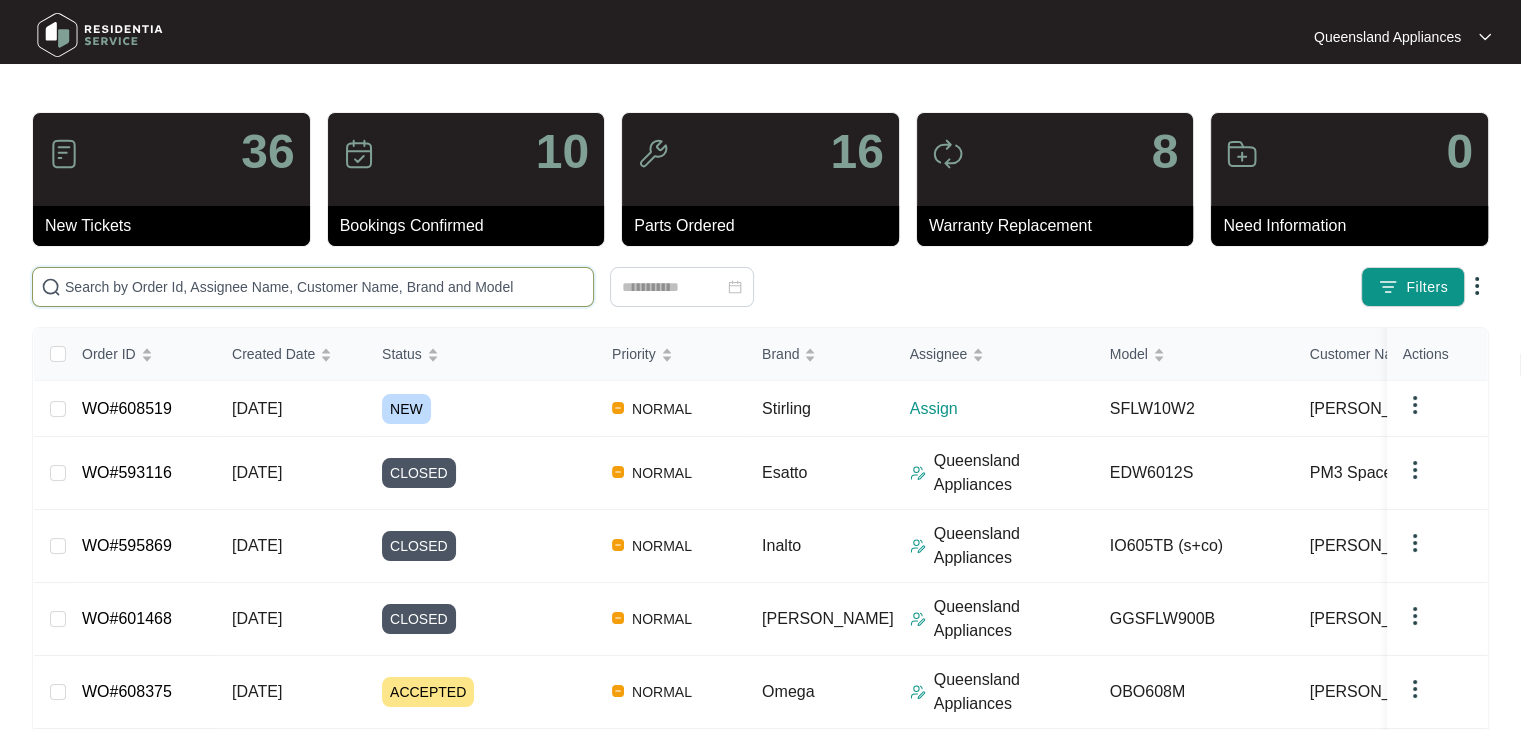 click at bounding box center [325, 287] 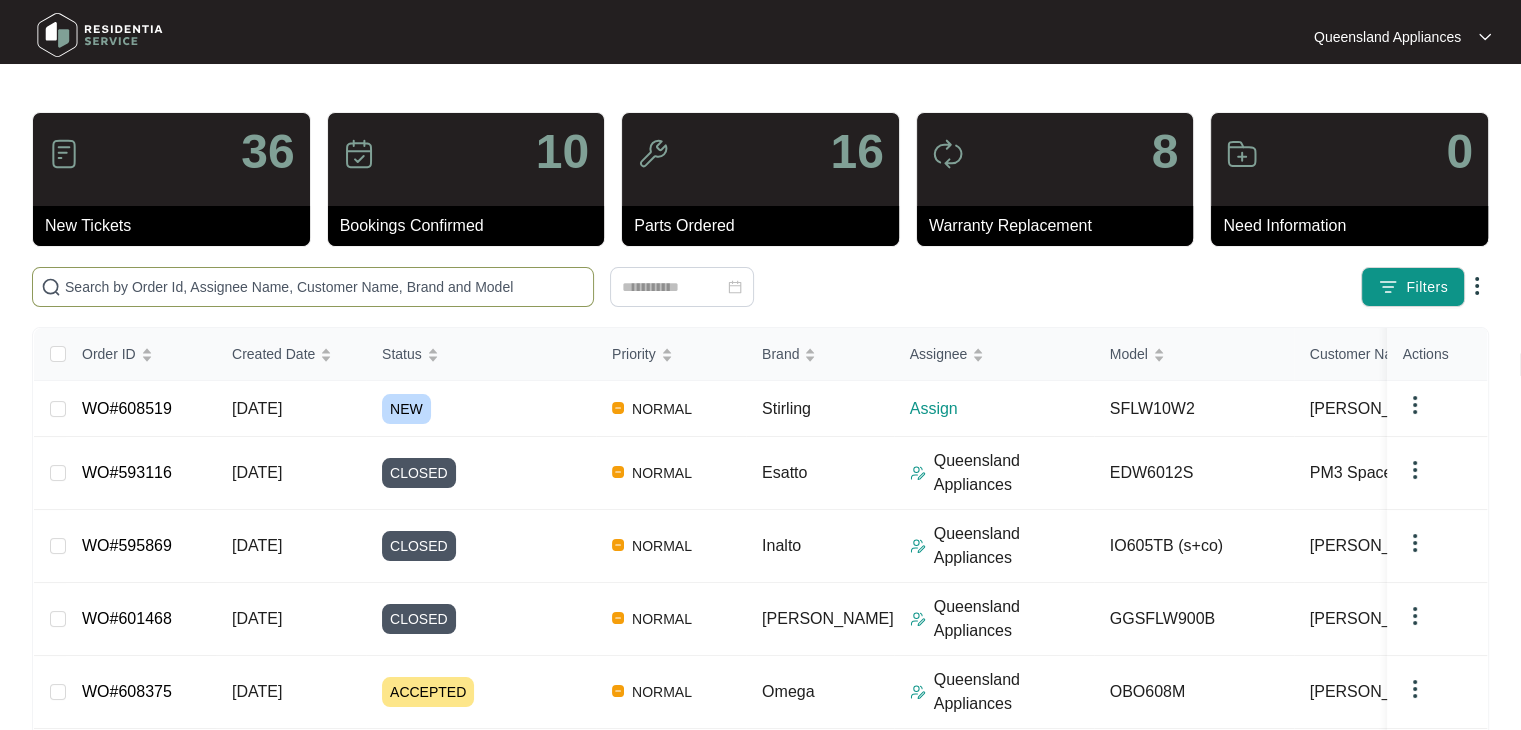paste on "608519" 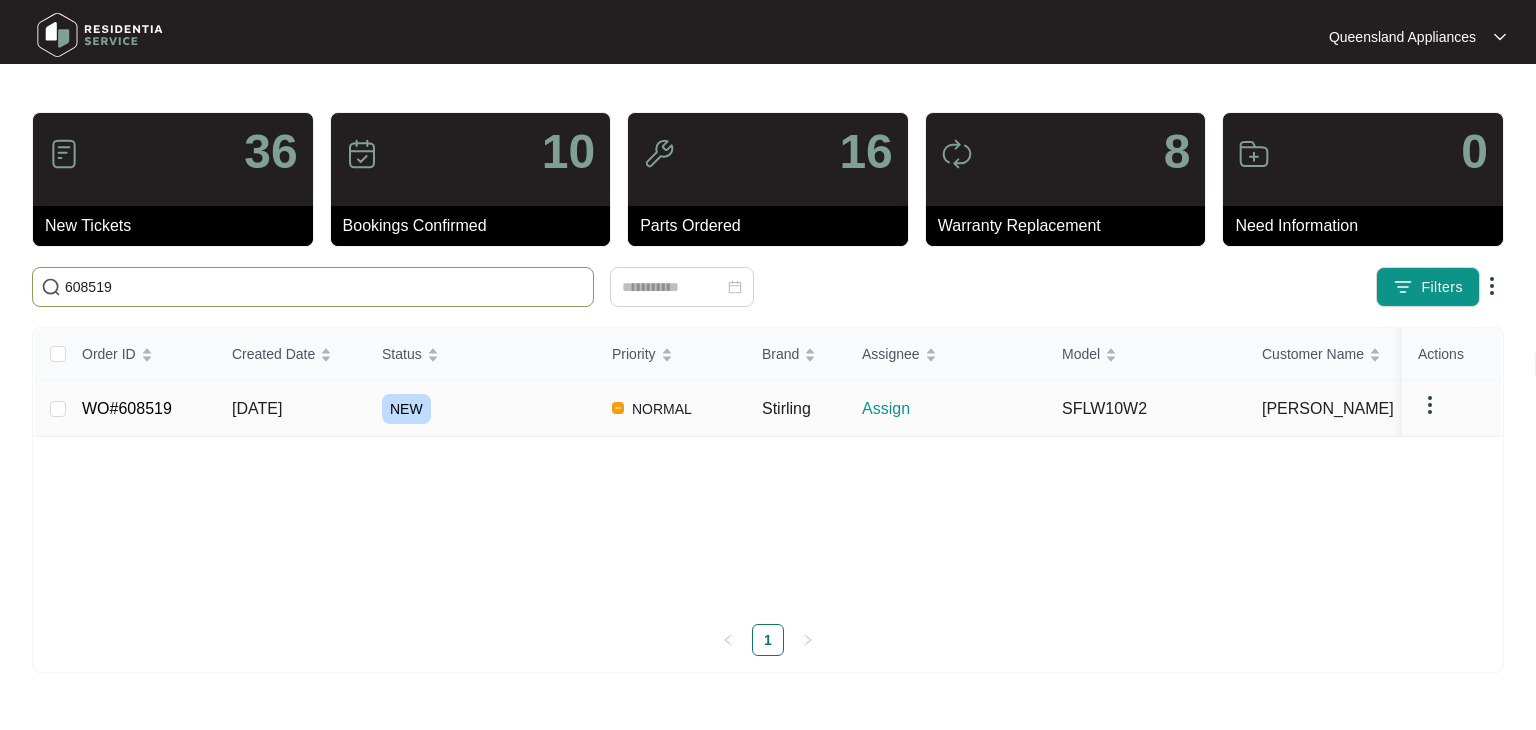 type on "608519" 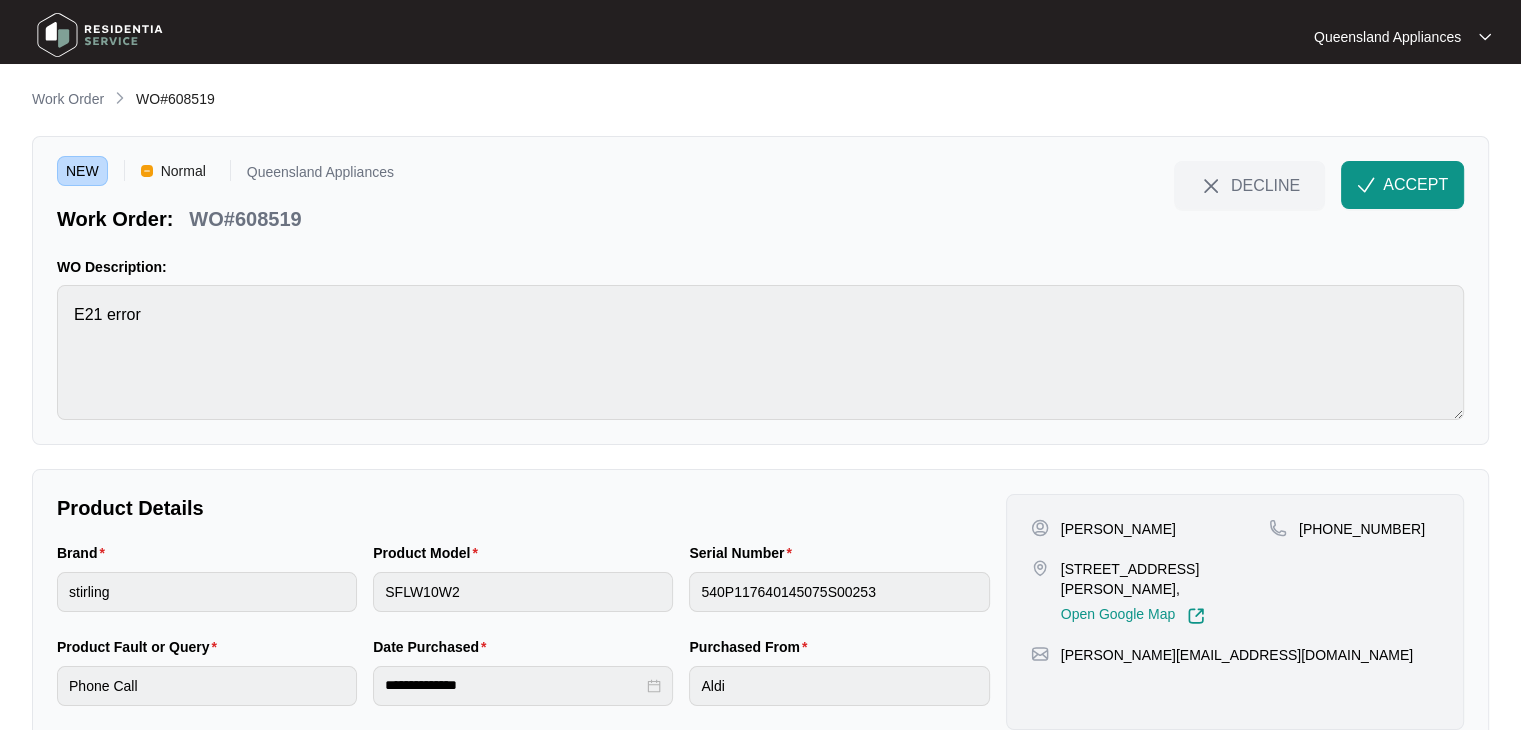 drag, startPoint x: 1056, startPoint y: 589, endPoint x: 1193, endPoint y: 585, distance: 137.05838 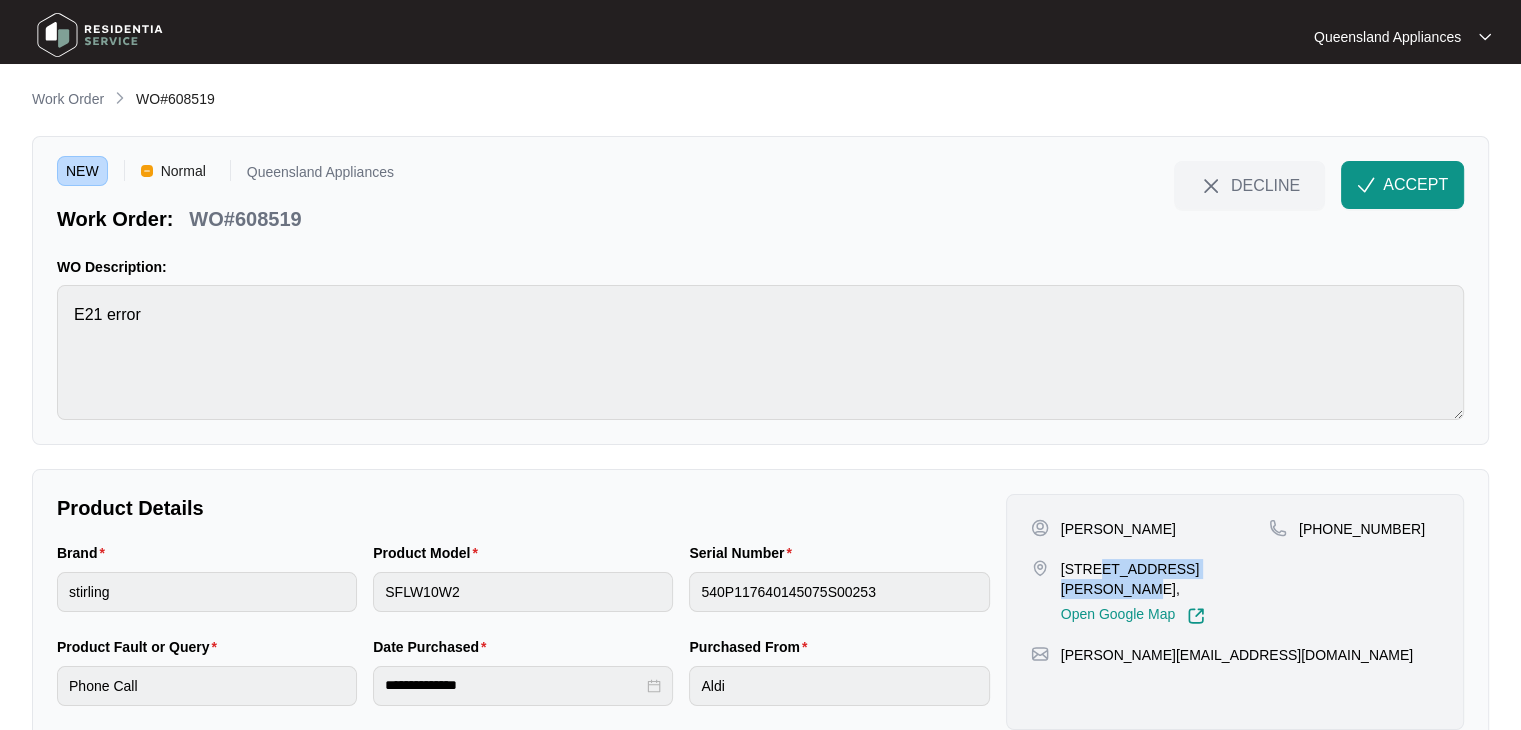 drag, startPoint x: 1091, startPoint y: 561, endPoint x: 1227, endPoint y: 549, distance: 136.52838 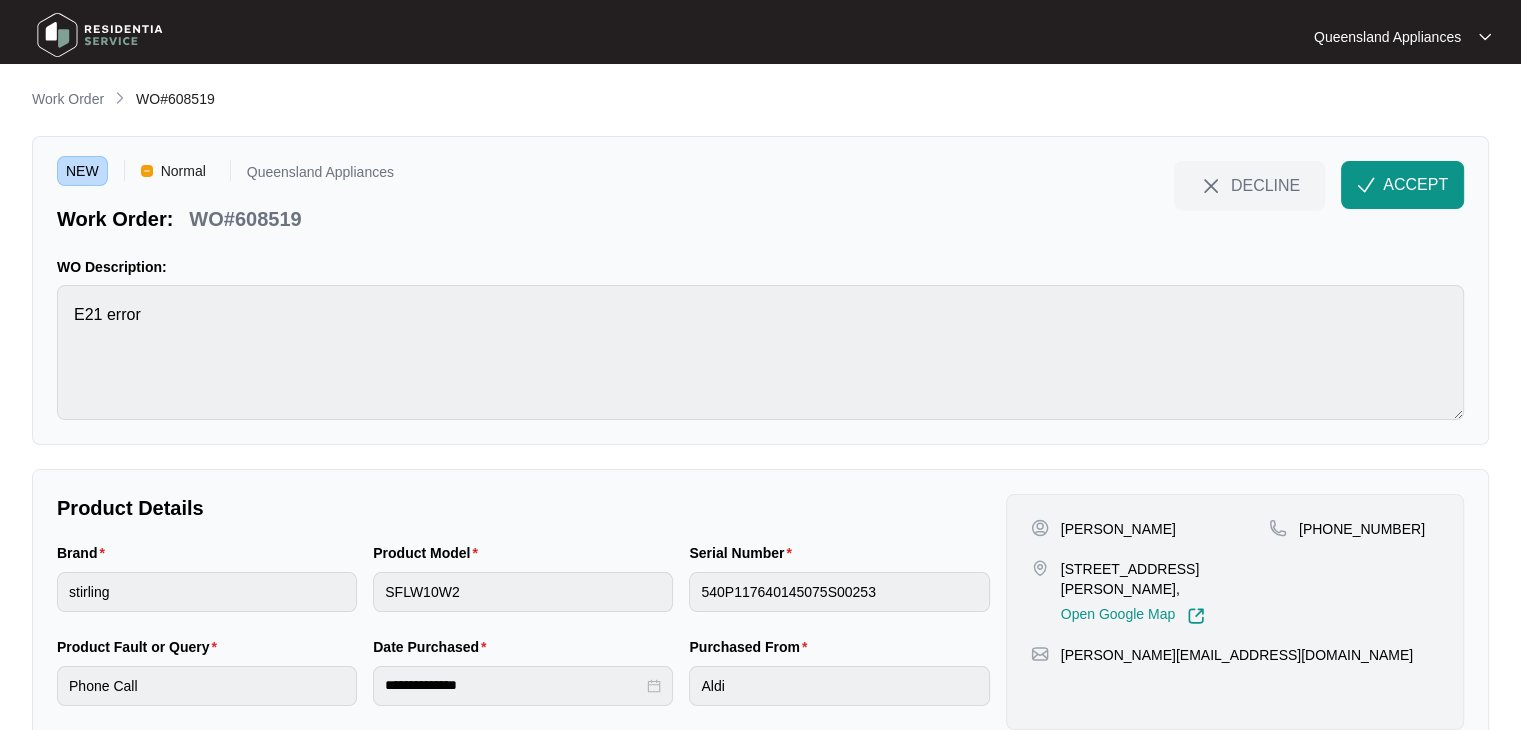 click on "WO#608519" at bounding box center [245, 219] 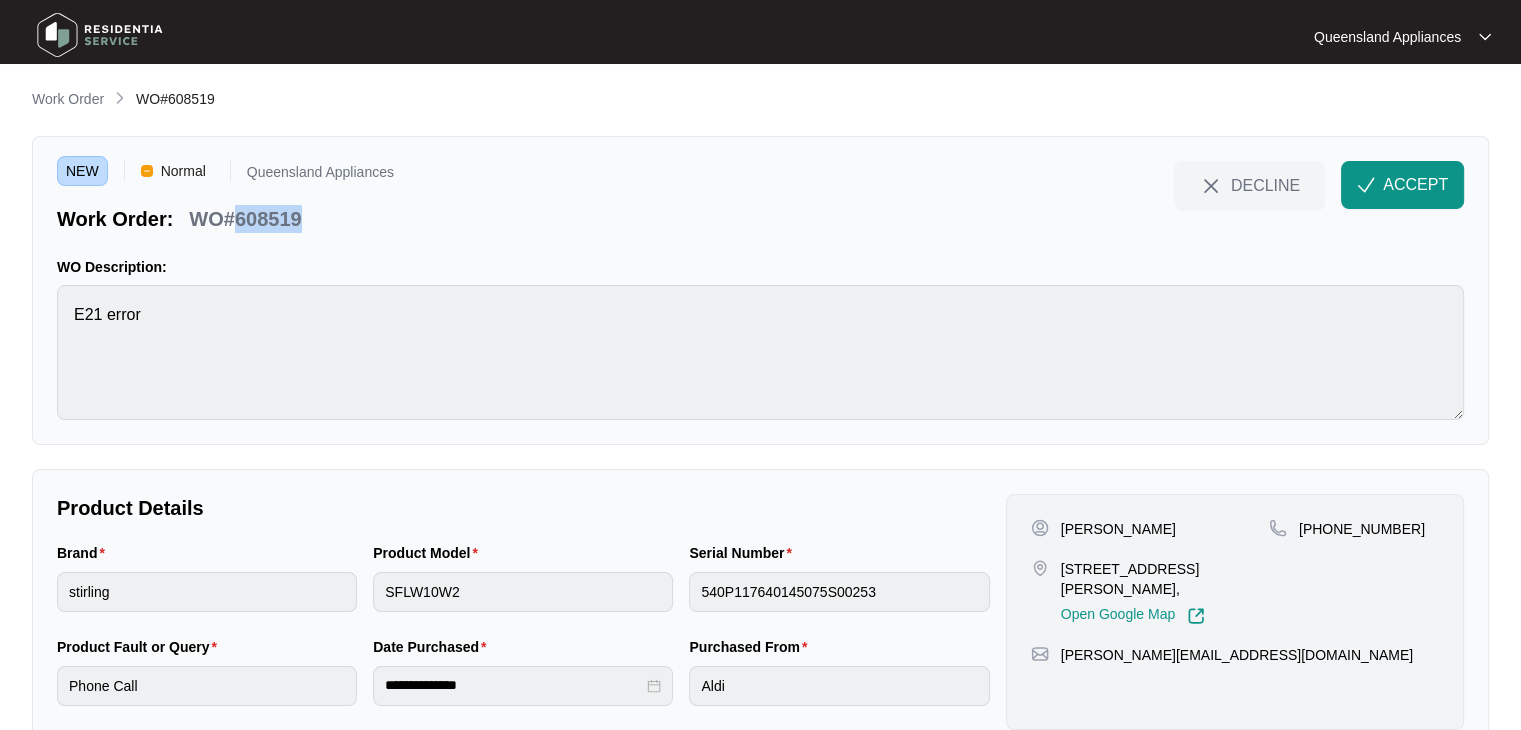 click on "WO#608519" at bounding box center (245, 219) 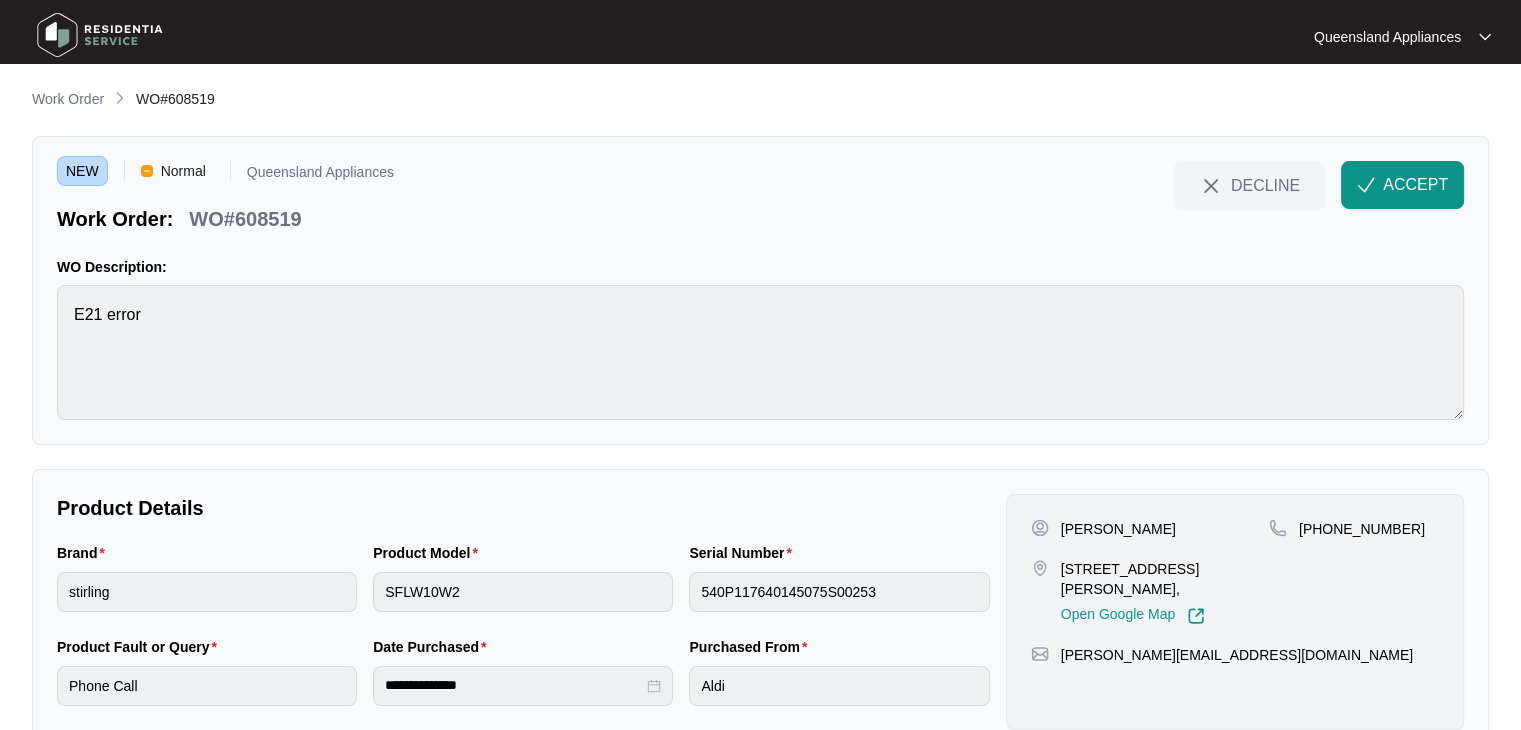 click on "+61415047185" at bounding box center [1362, 529] 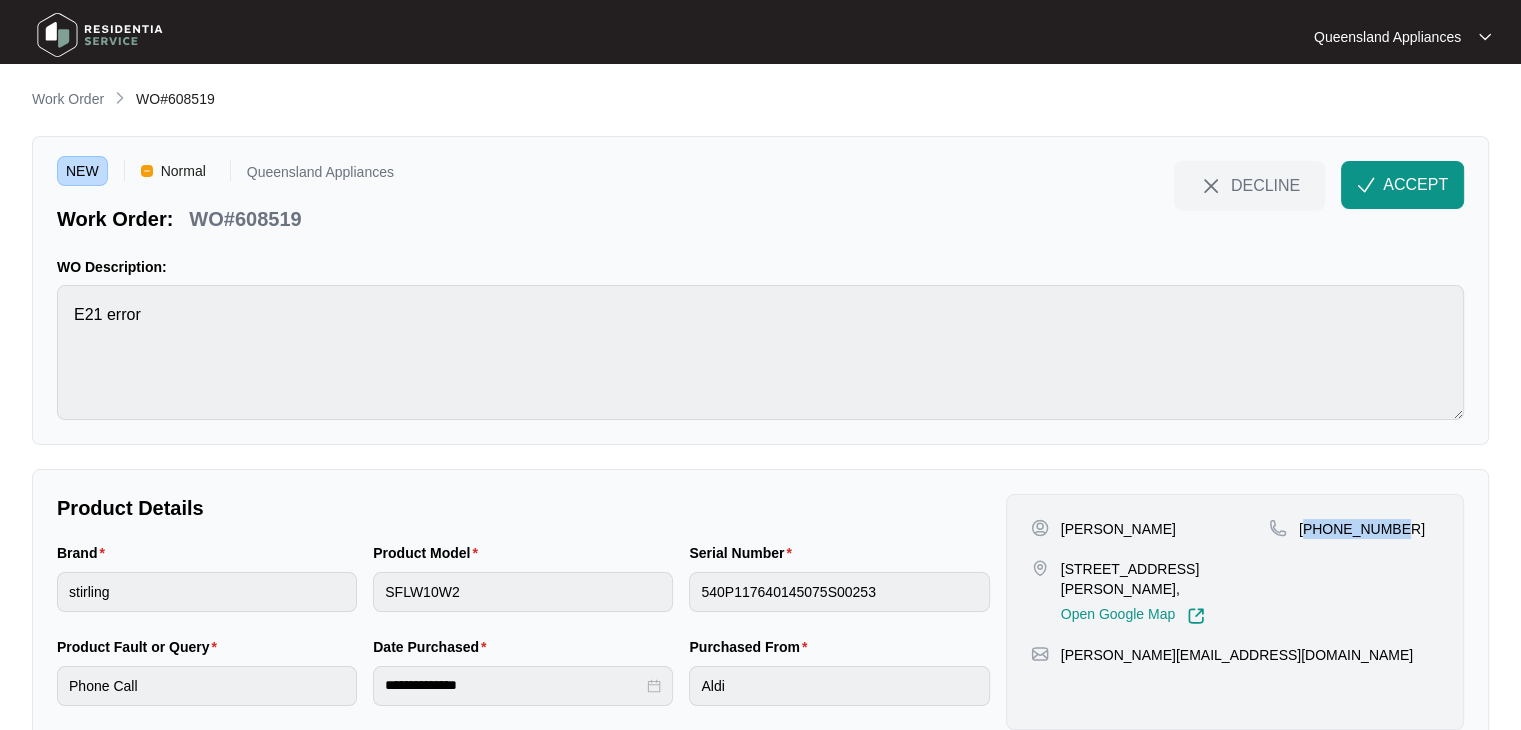 click on "+61415047185" at bounding box center (1362, 529) 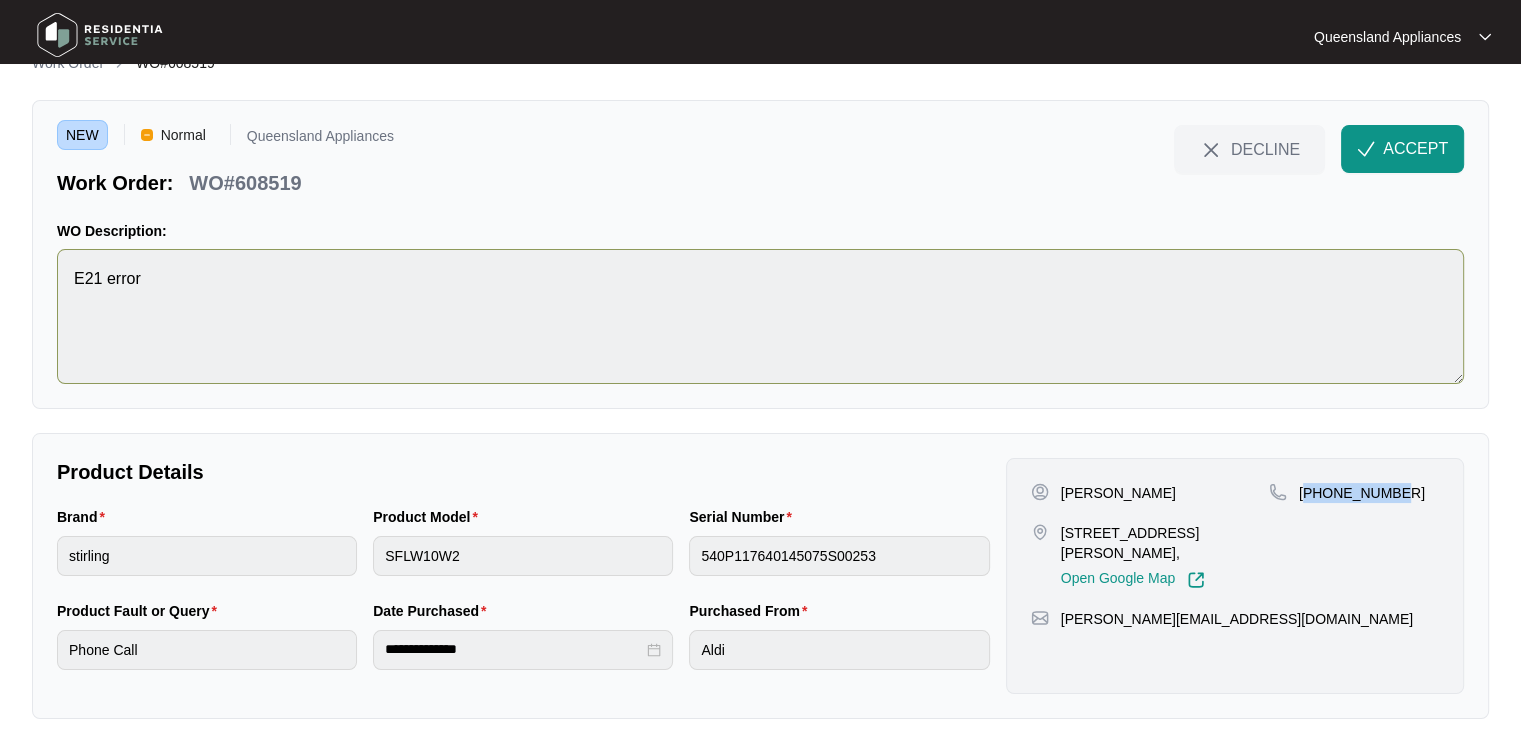 scroll, scrollTop: 56, scrollLeft: 0, axis: vertical 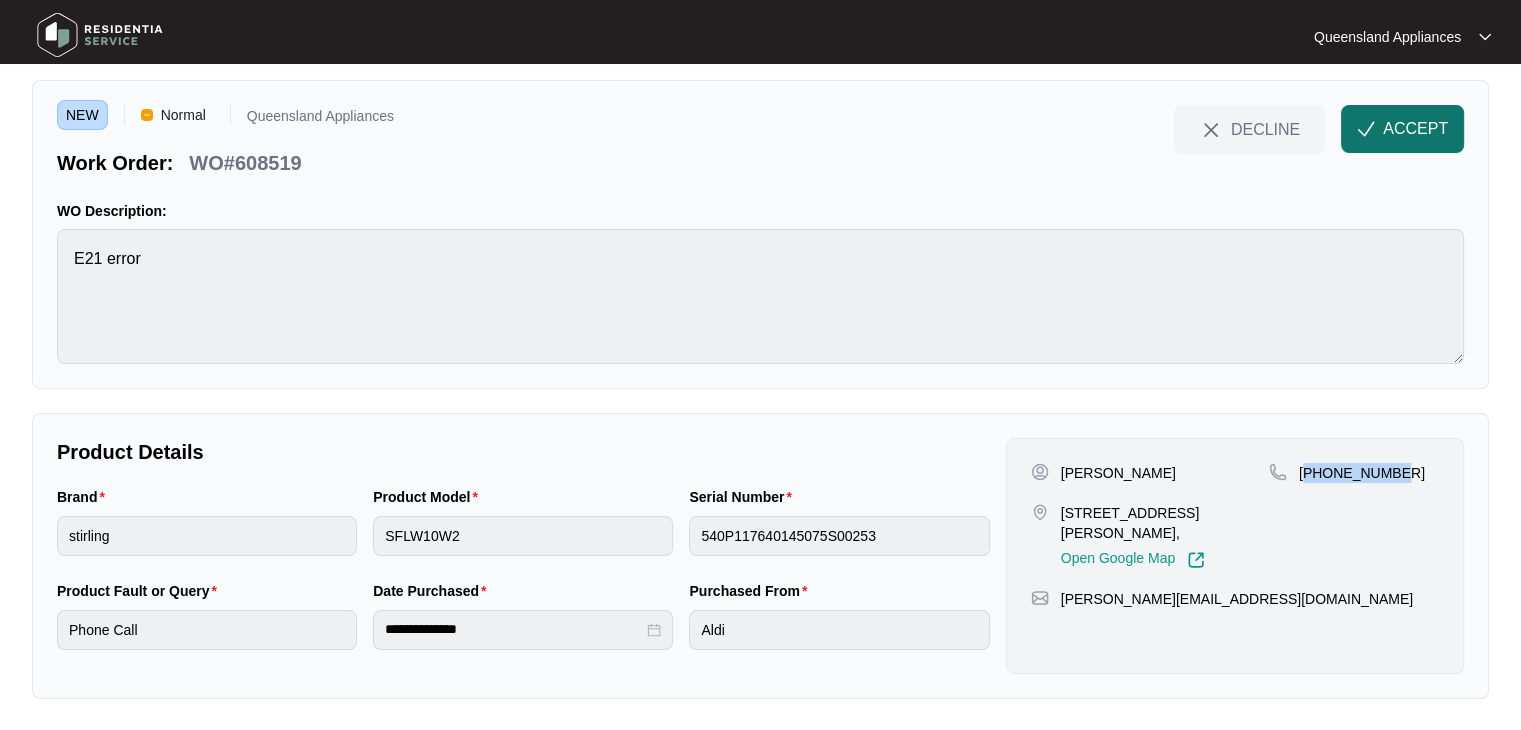 click on "ACCEPT" at bounding box center (1415, 129) 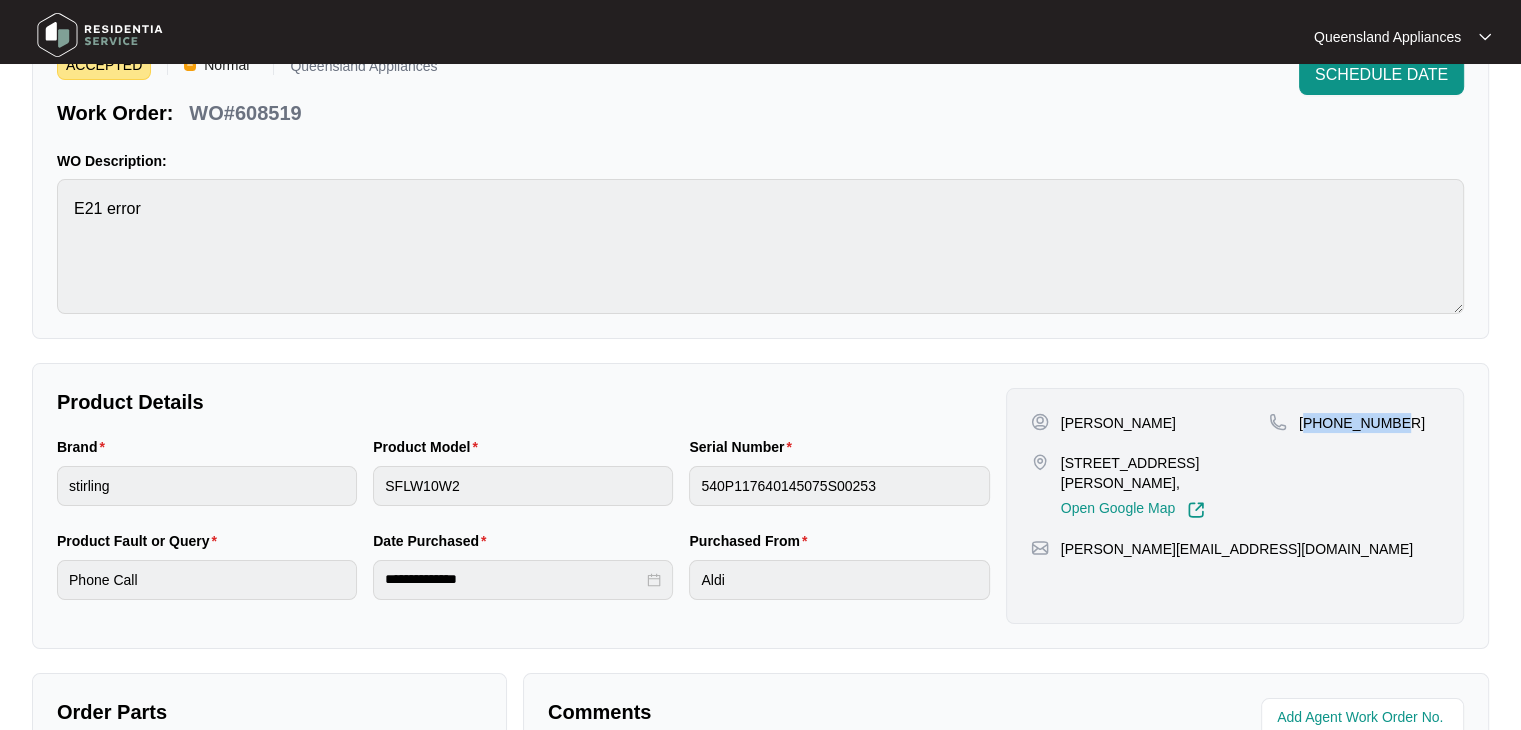 scroll, scrollTop: 0, scrollLeft: 0, axis: both 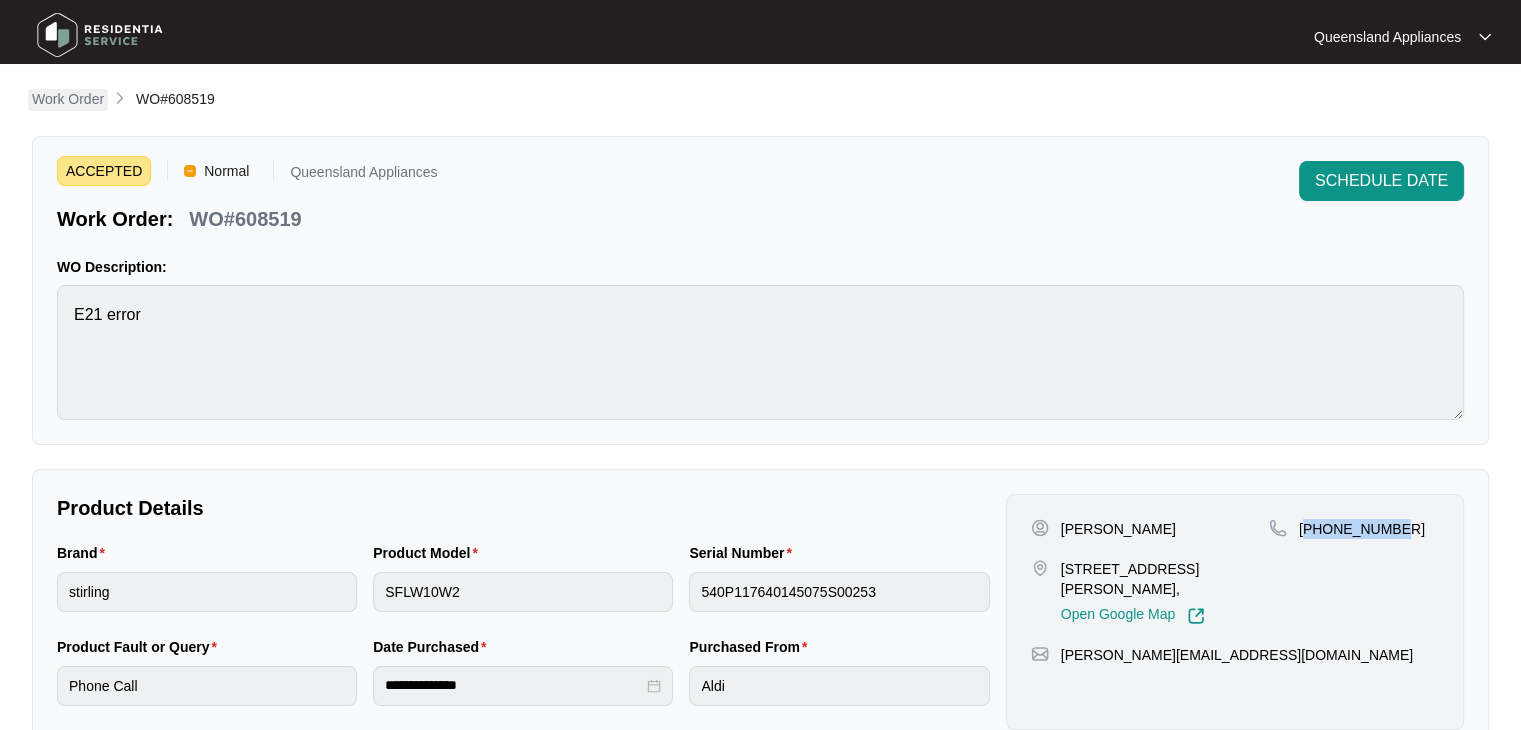 click on "Work Order" at bounding box center (68, 99) 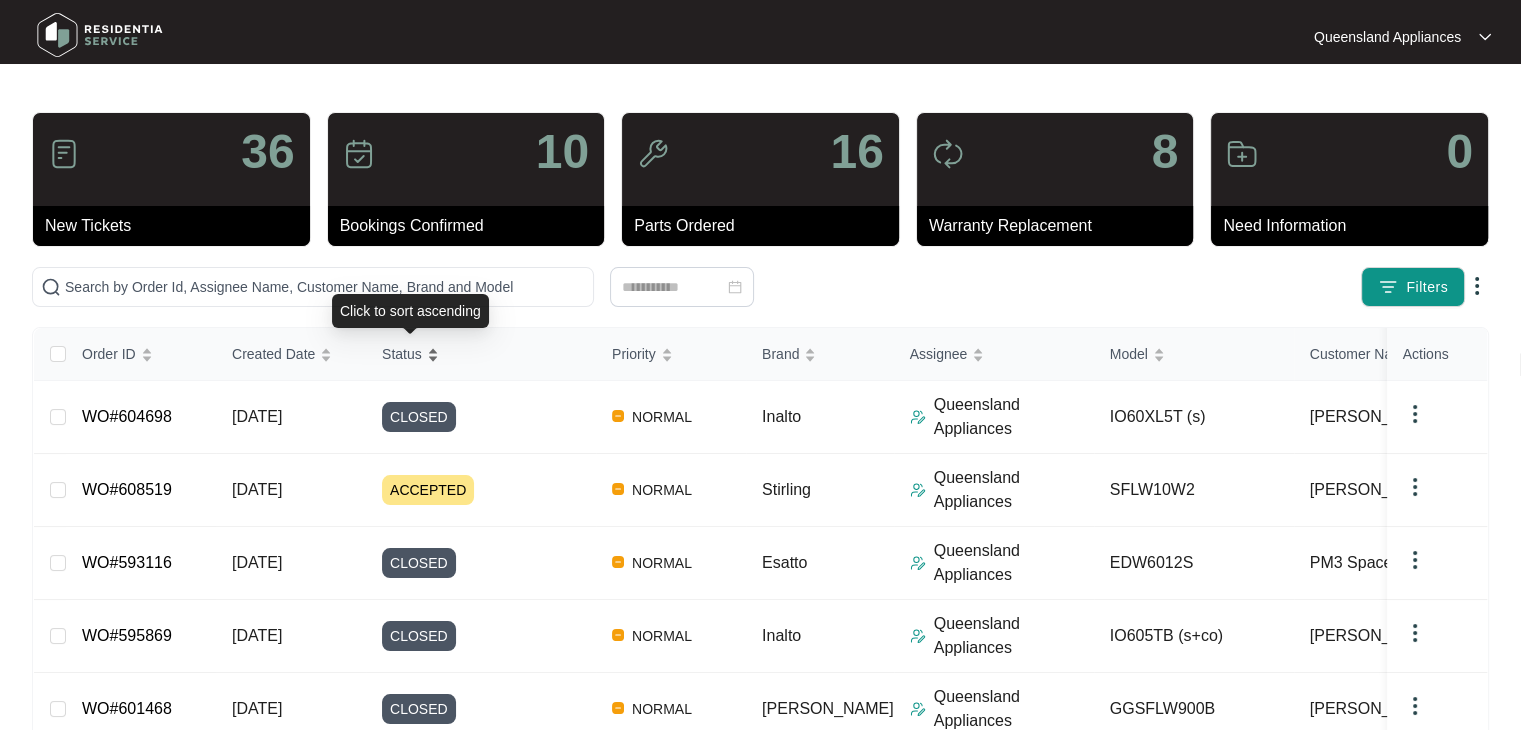 click on "Status" at bounding box center (402, 354) 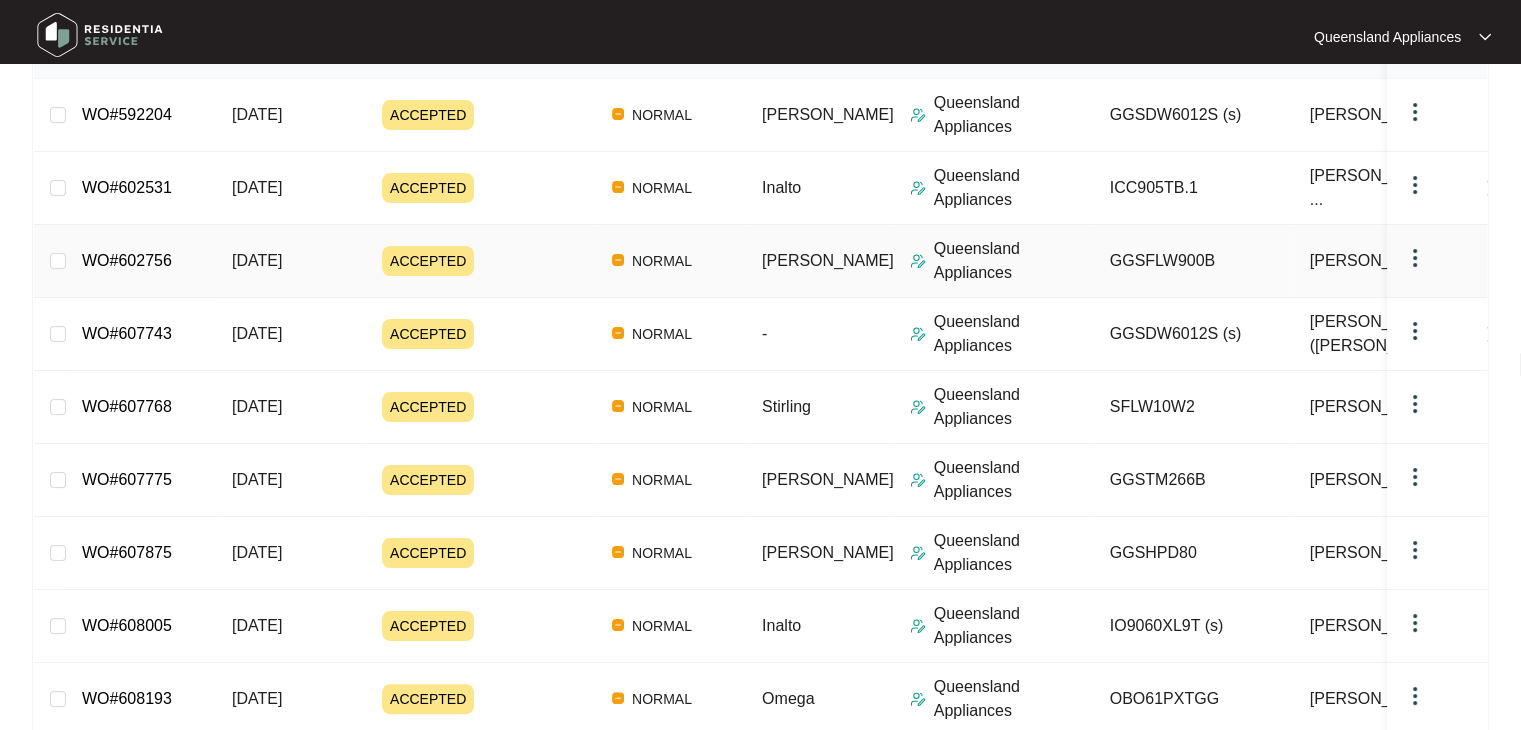 scroll, scrollTop: 491, scrollLeft: 0, axis: vertical 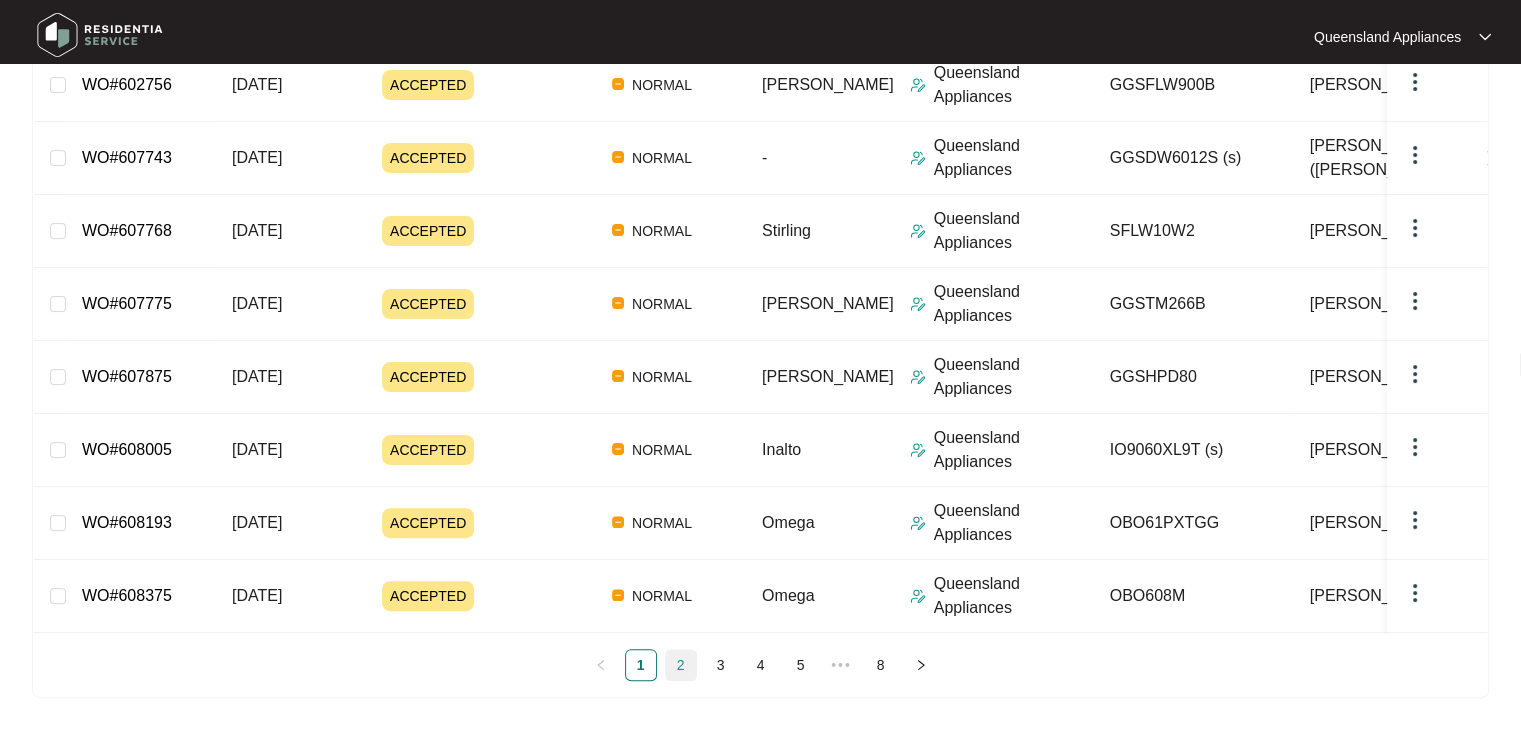 click on "Order ID Created Date Status Priority Brand Assignee Model Customer Name Purchased From Actions                       WO#592204 28/05/2025 ACCEPTED NORMAL Sôlt Queensland Appliances  GGSDW6012S (s)  Jackie Frost The Good Guys  WO#602531 20/06/2025 ACCEPTED NORMAL Inalto Queensland Appliances  ICC905TB.1 Craig Crouch & ... The Appliance Guys  WO#602756 20/06/2025 ACCEPTED NORMAL Sôlt Queensland Appliances  GGSFLW900B Yvonne Cooper The Good Guys  WO#607743 01/07/2025 ACCEPTED NORMAL - Queensland Appliances  GGSDW6012S (s)  Angelina (tenan... The Good Guys  WO#607768 01/07/2025 ACCEPTED NORMAL Stirling Queensland Appliances  SFLW10W2 Vladimir Lalovi Aldi WO#607775 01/07/2025 ACCEPTED NORMAL Sôlt Queensland Appliances  GGSTM266B Belinda Ryan The Good Guys  WO#607875 02/07/2025 ACCEPTED NORMAL Sôlt Queensland Appliances  GGSHPD80 Jolene Taylor The Good Guys  WO#608005 02/07/2025 ACCEPTED NORMAL Inalto Queensland Appliances  IO9060XL9T (s) Jaspreet Kaur Kallibr Homes WO#608193 02/07/2025 ACCEPTED 1 2" at bounding box center [760, 265] 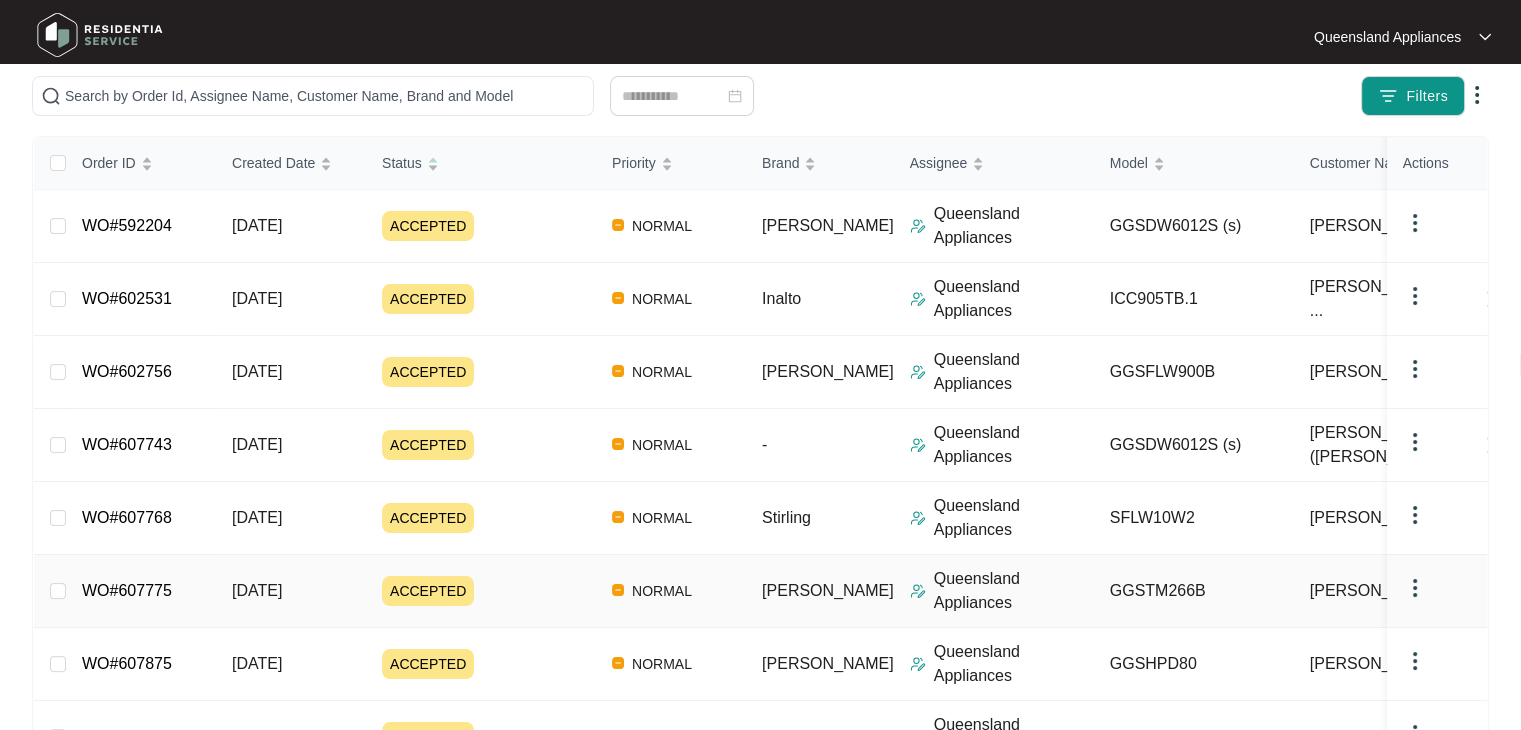 scroll, scrollTop: 491, scrollLeft: 0, axis: vertical 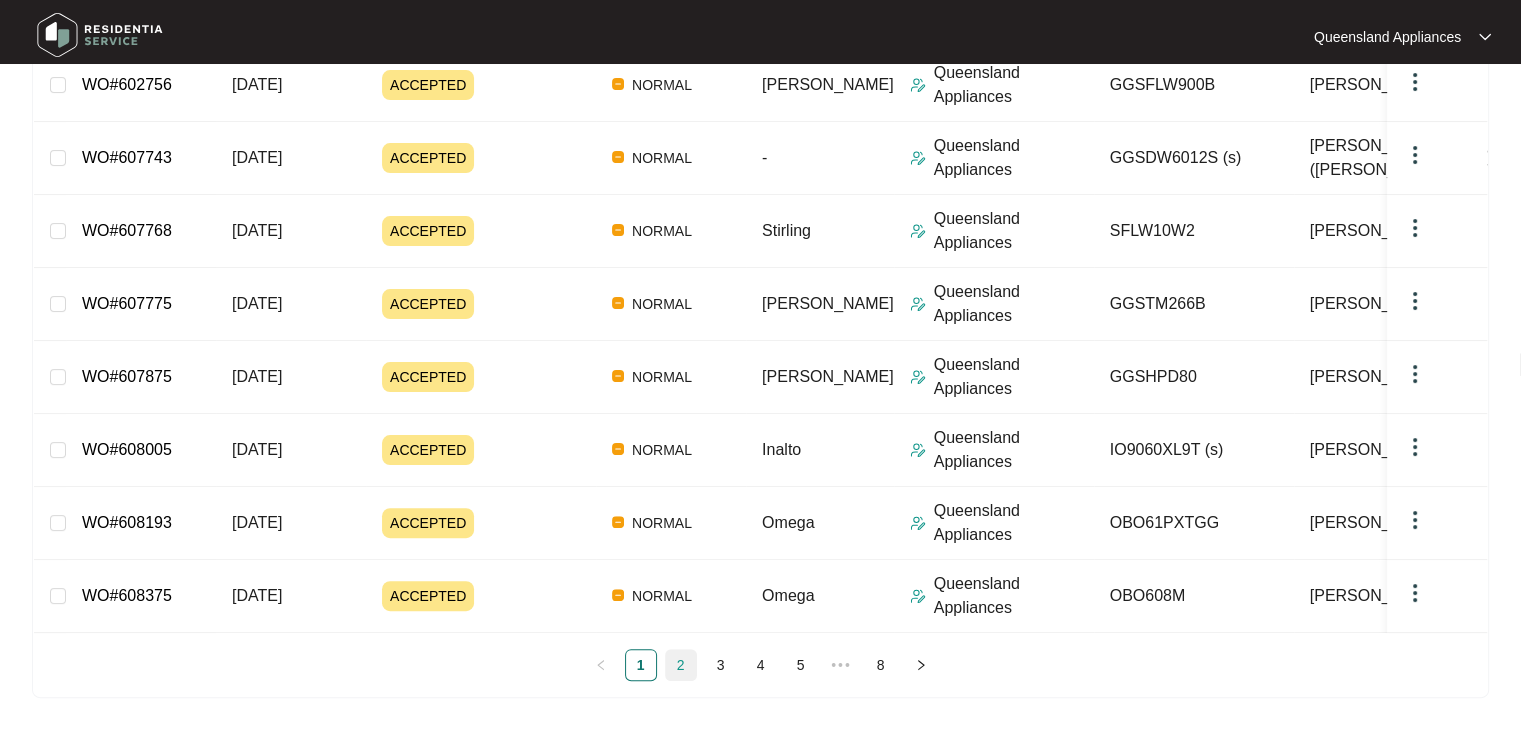 click on "2" at bounding box center (681, 665) 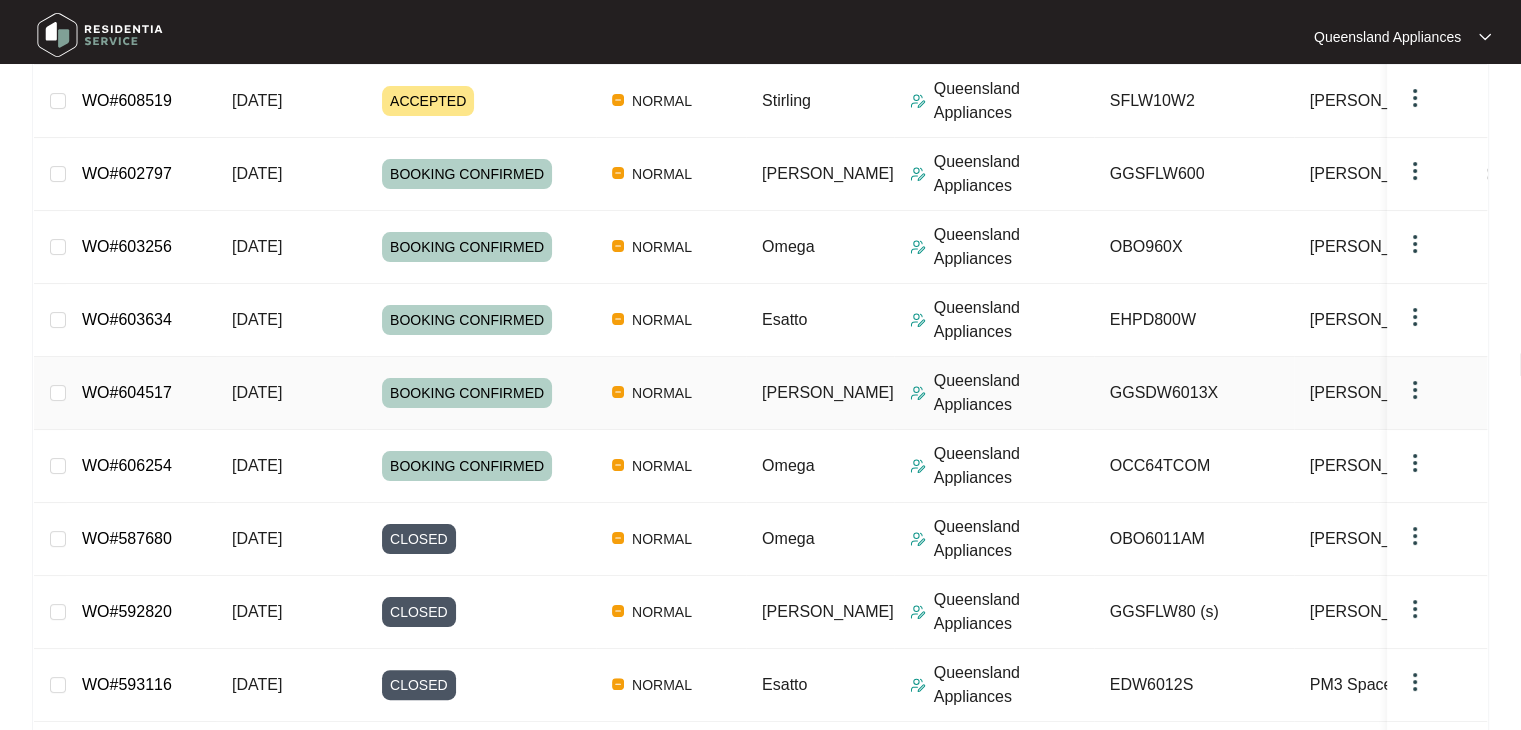 scroll, scrollTop: 191, scrollLeft: 0, axis: vertical 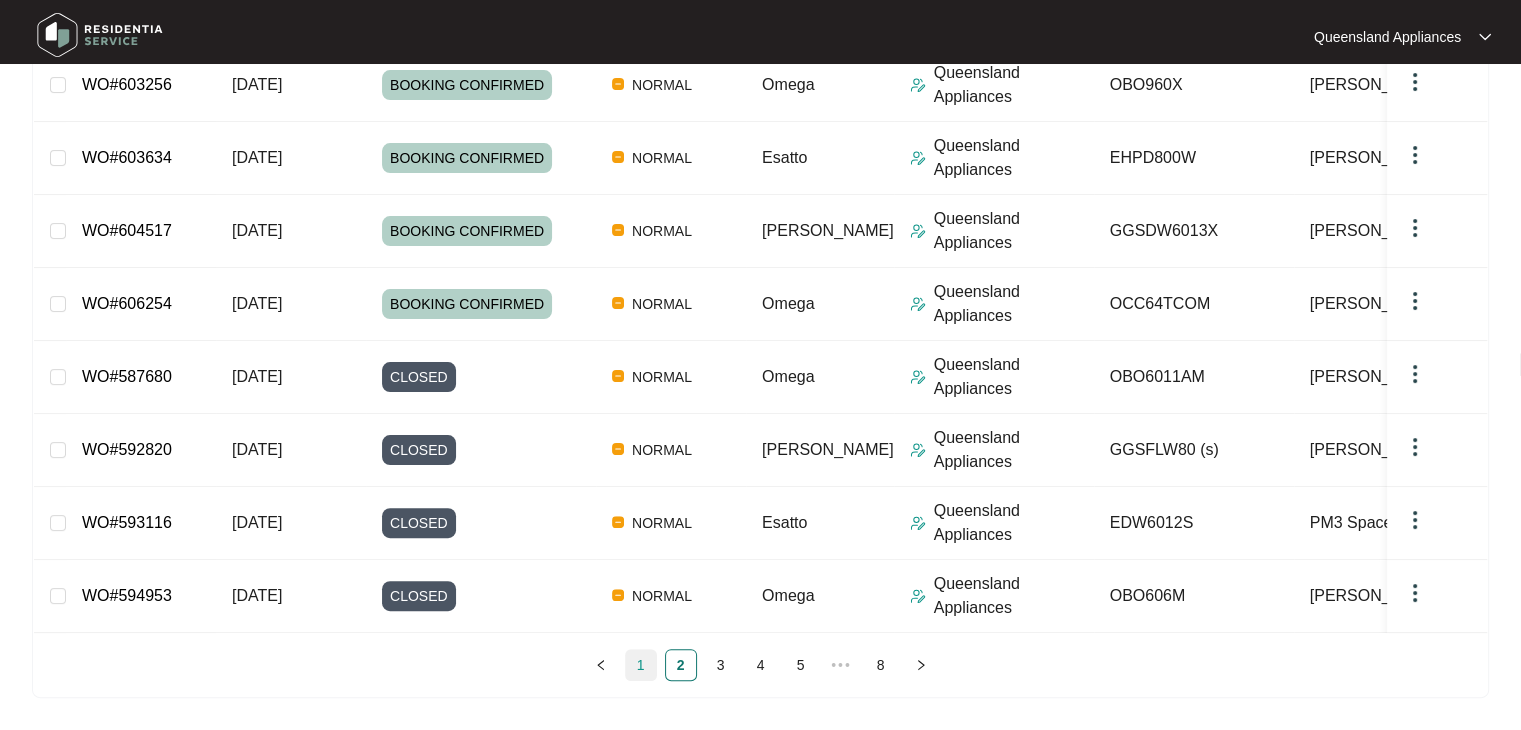 click on "1" at bounding box center [641, 665] 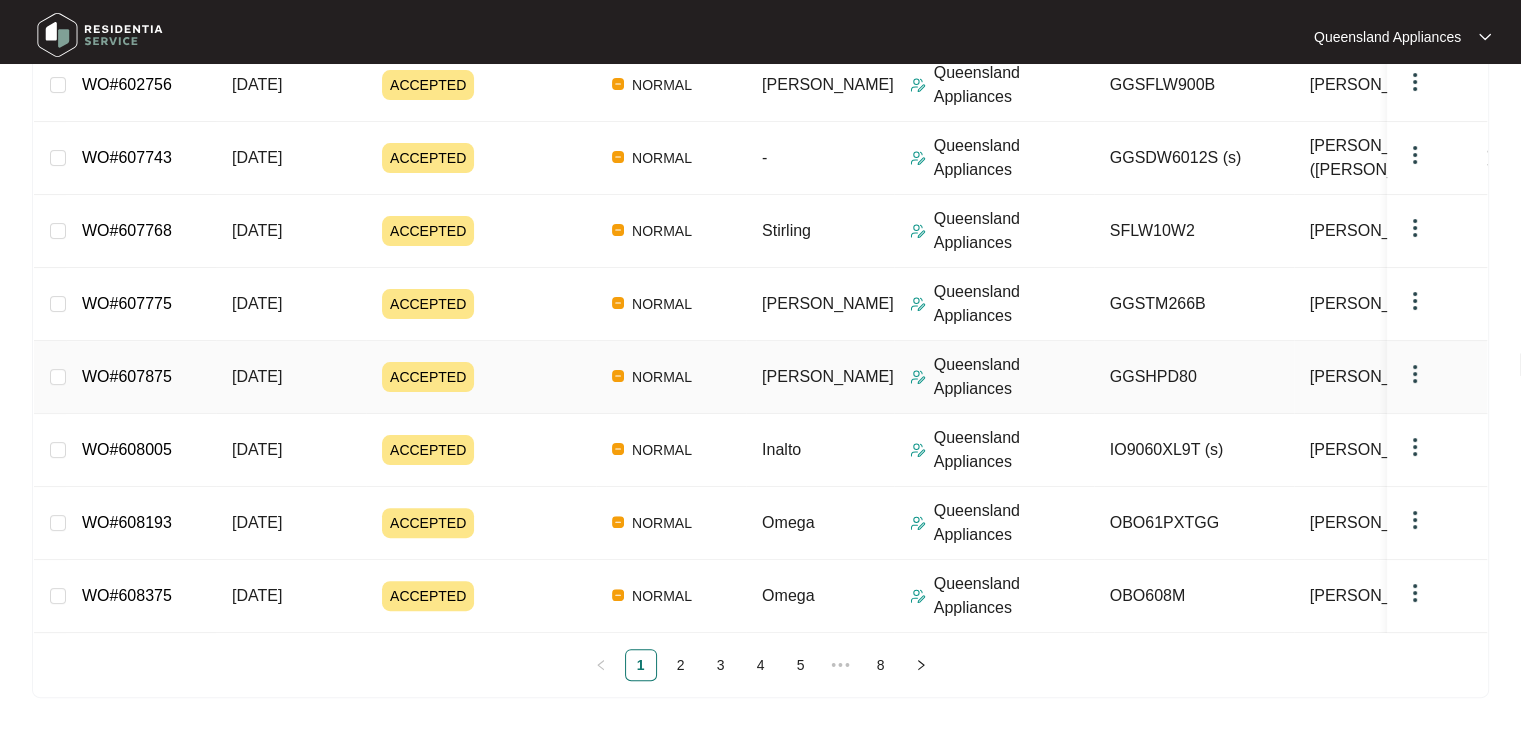 scroll, scrollTop: 391, scrollLeft: 0, axis: vertical 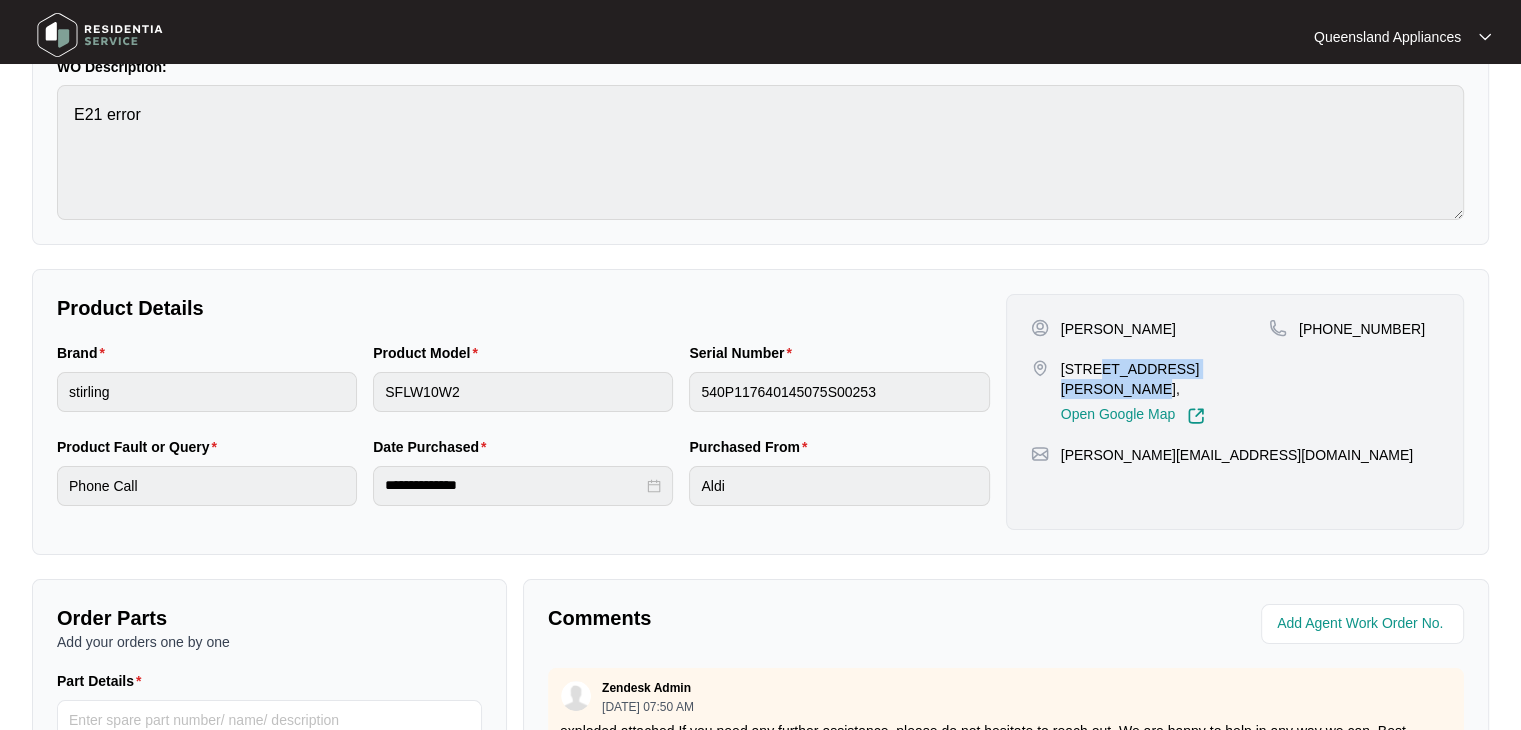 drag, startPoint x: 1088, startPoint y: 366, endPoint x: 1258, endPoint y: 361, distance: 170.07352 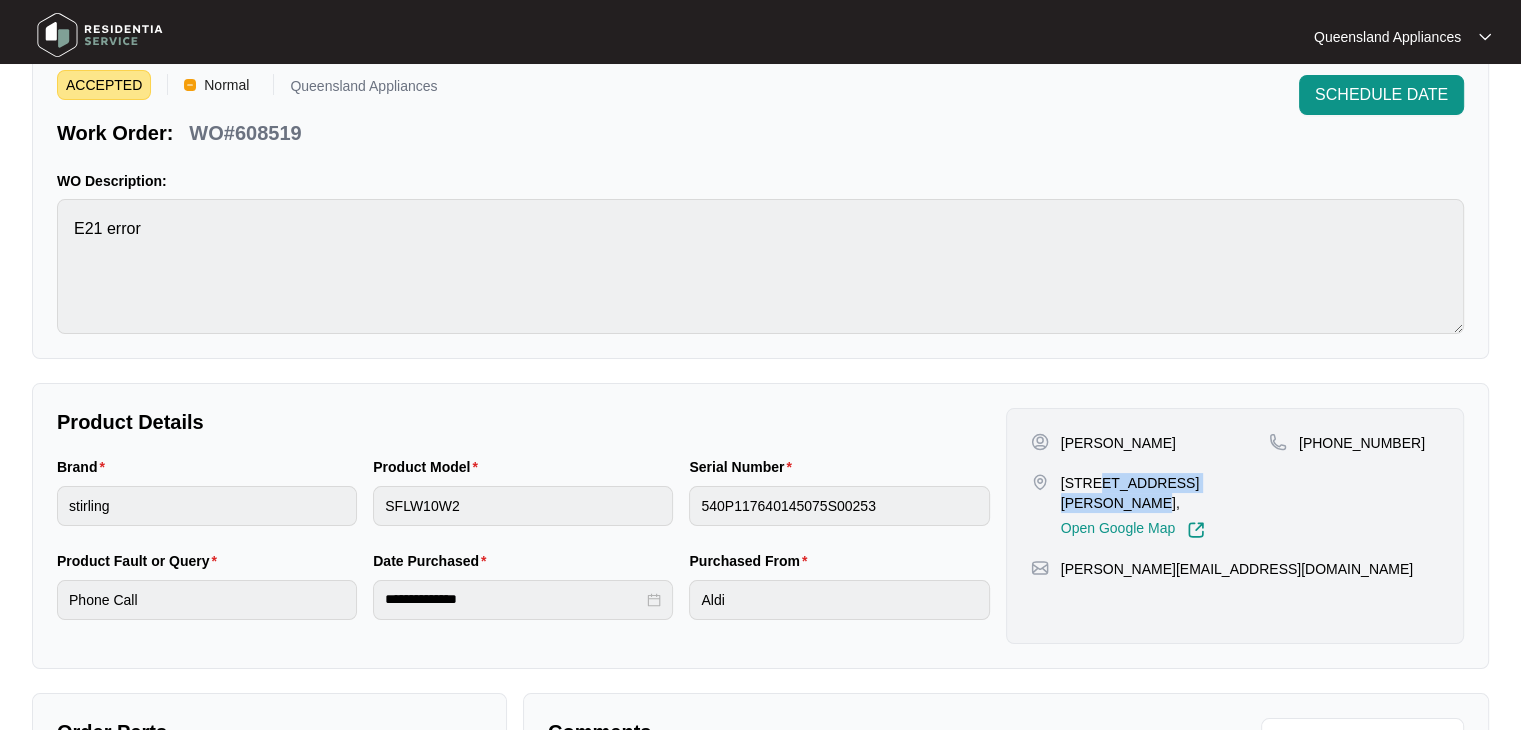 scroll, scrollTop: 0, scrollLeft: 0, axis: both 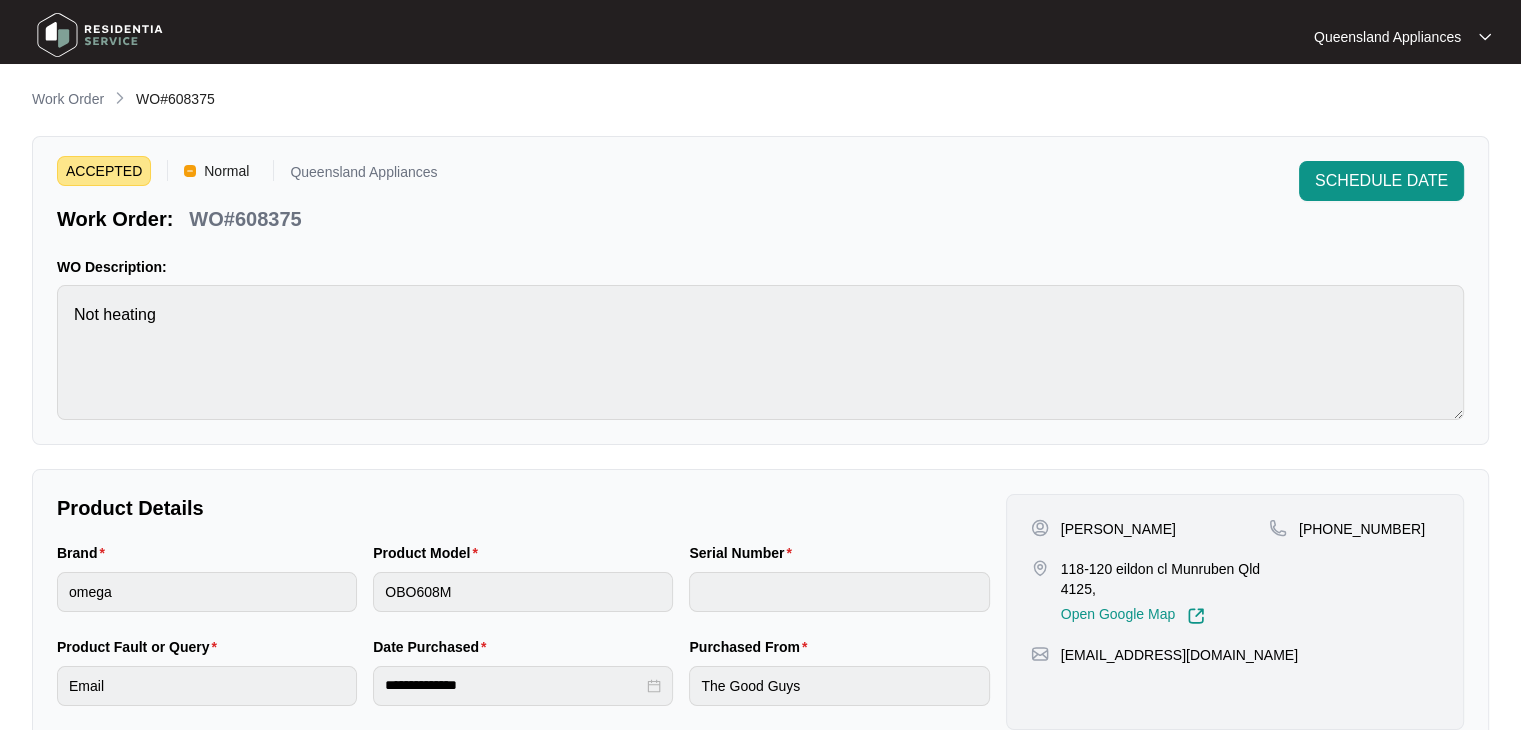 click on "WO#608375" at bounding box center (245, 219) 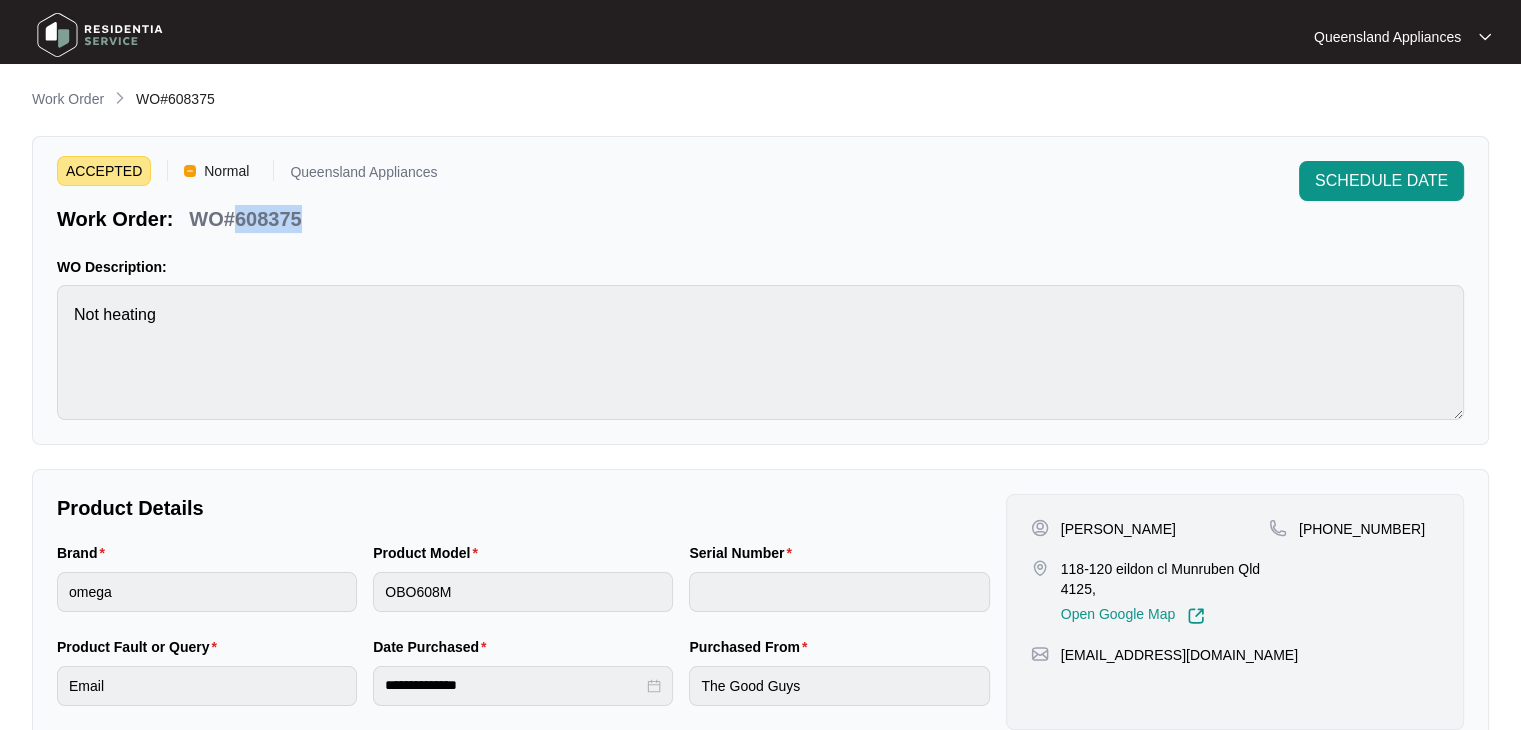 click on "WO#608375" at bounding box center [245, 219] 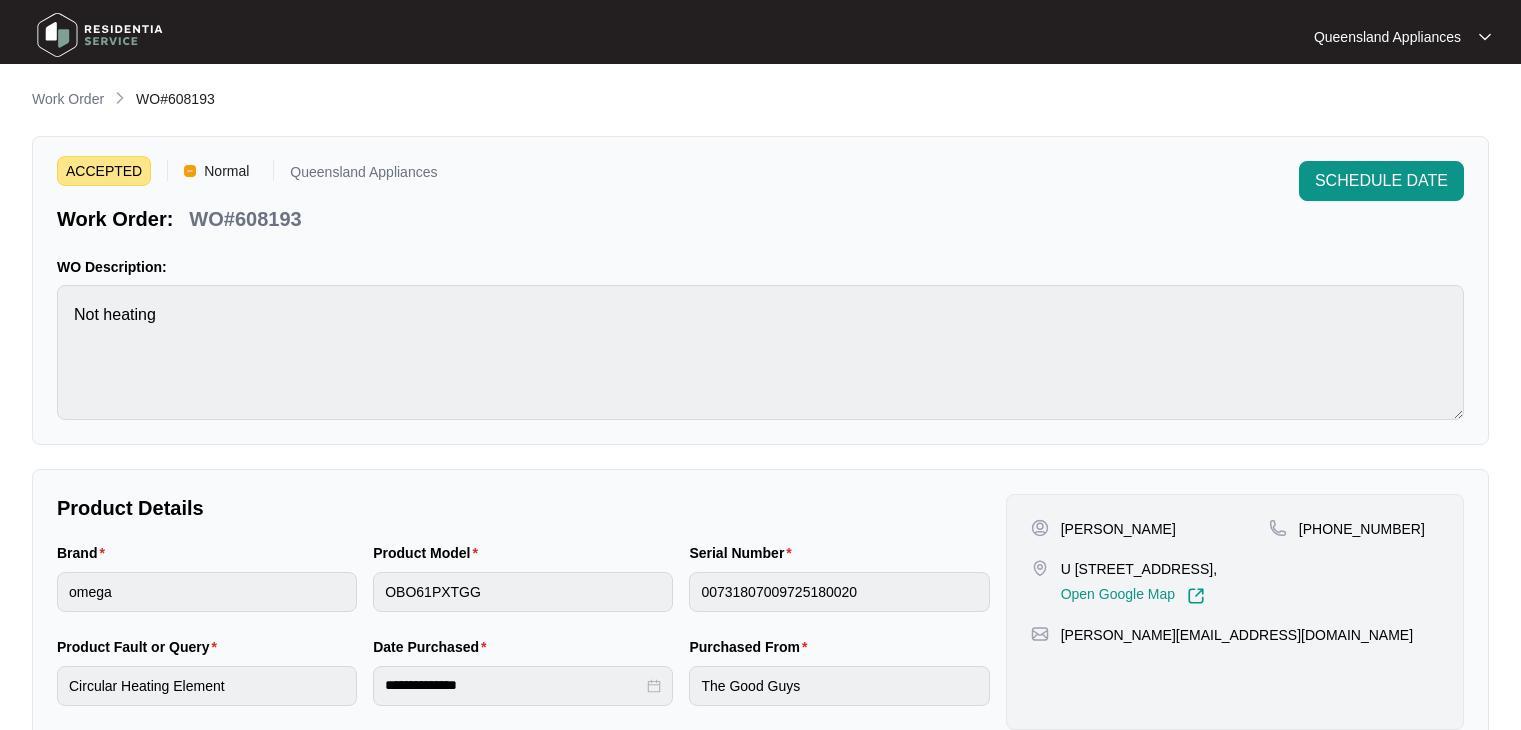scroll, scrollTop: 0, scrollLeft: 0, axis: both 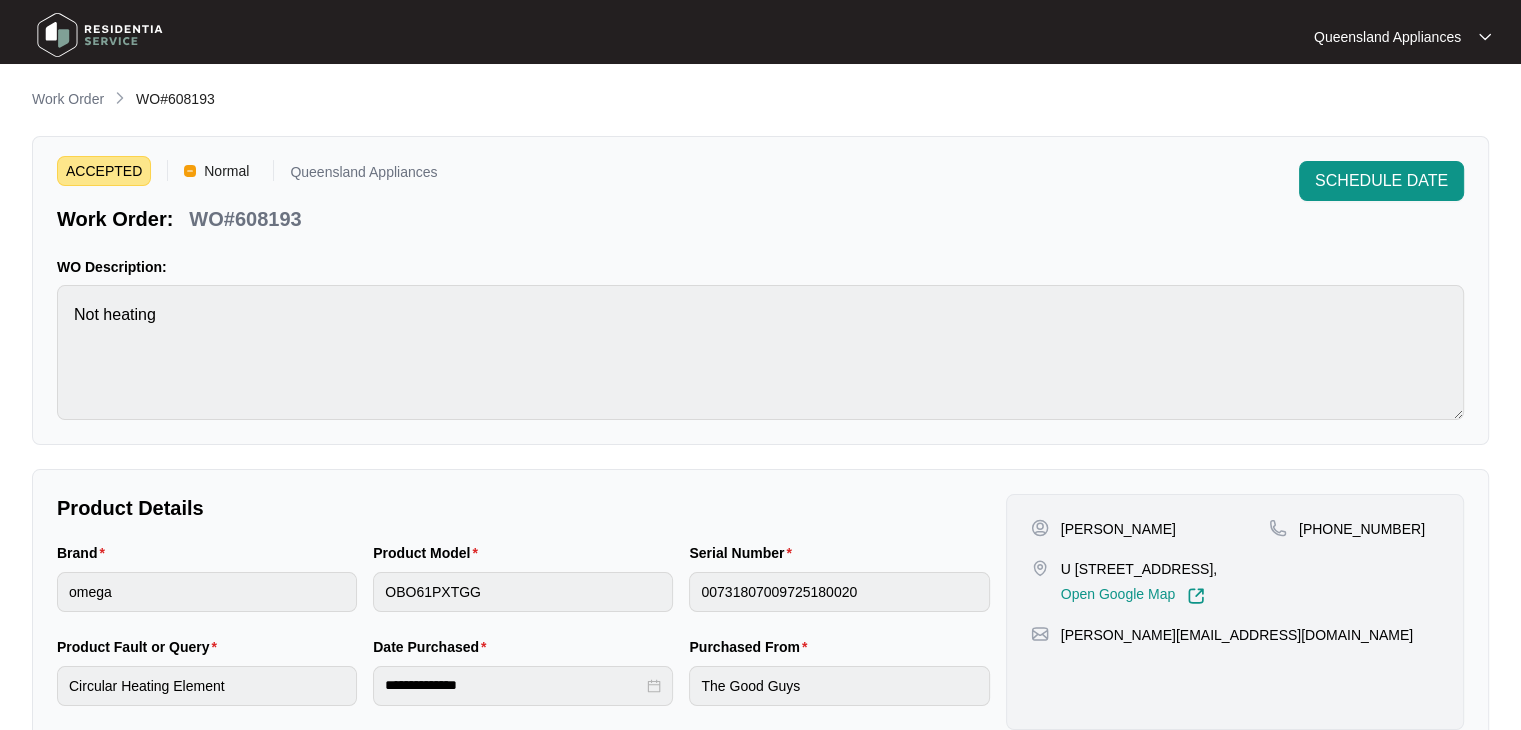 click on "WO#608193" at bounding box center [245, 219] 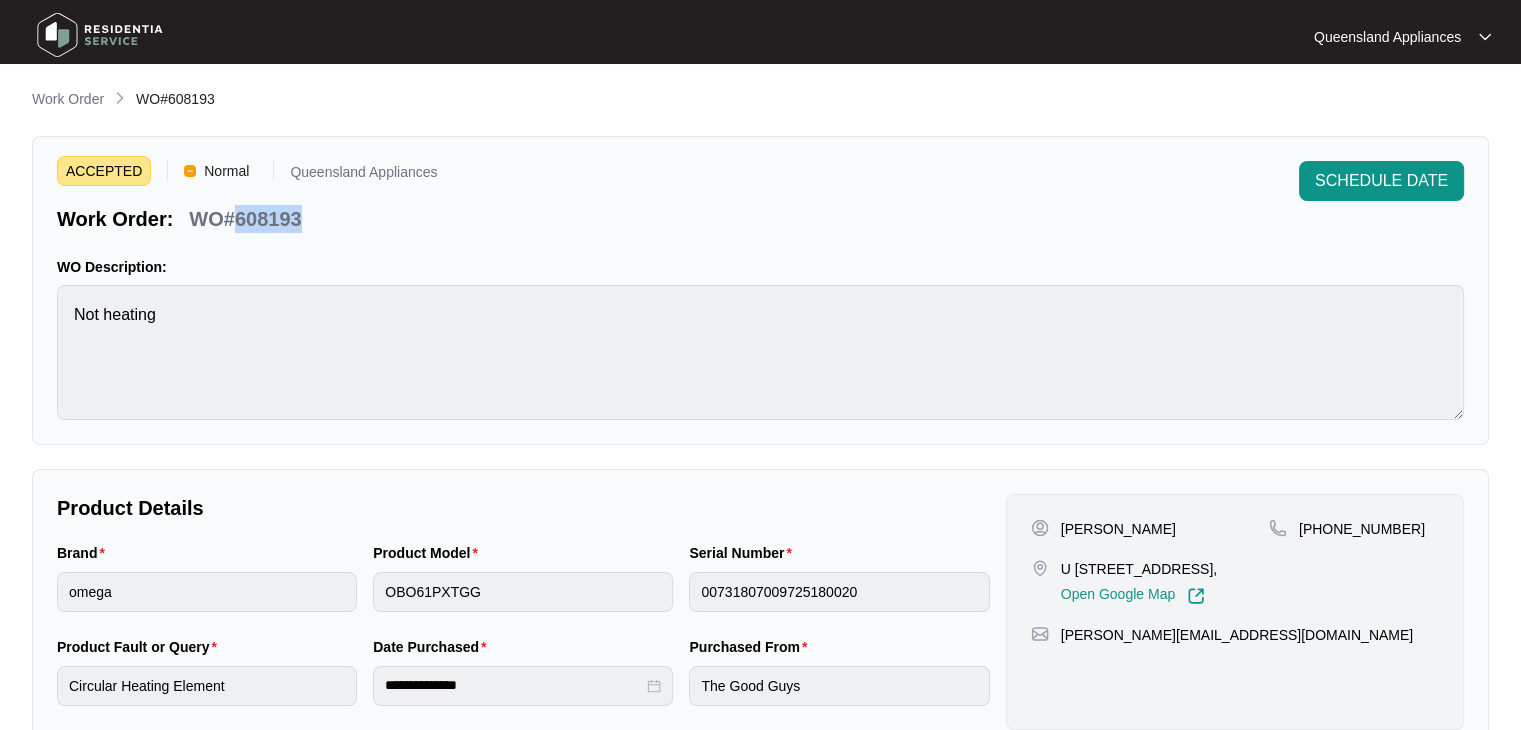 click on "WO#608193" at bounding box center [245, 219] 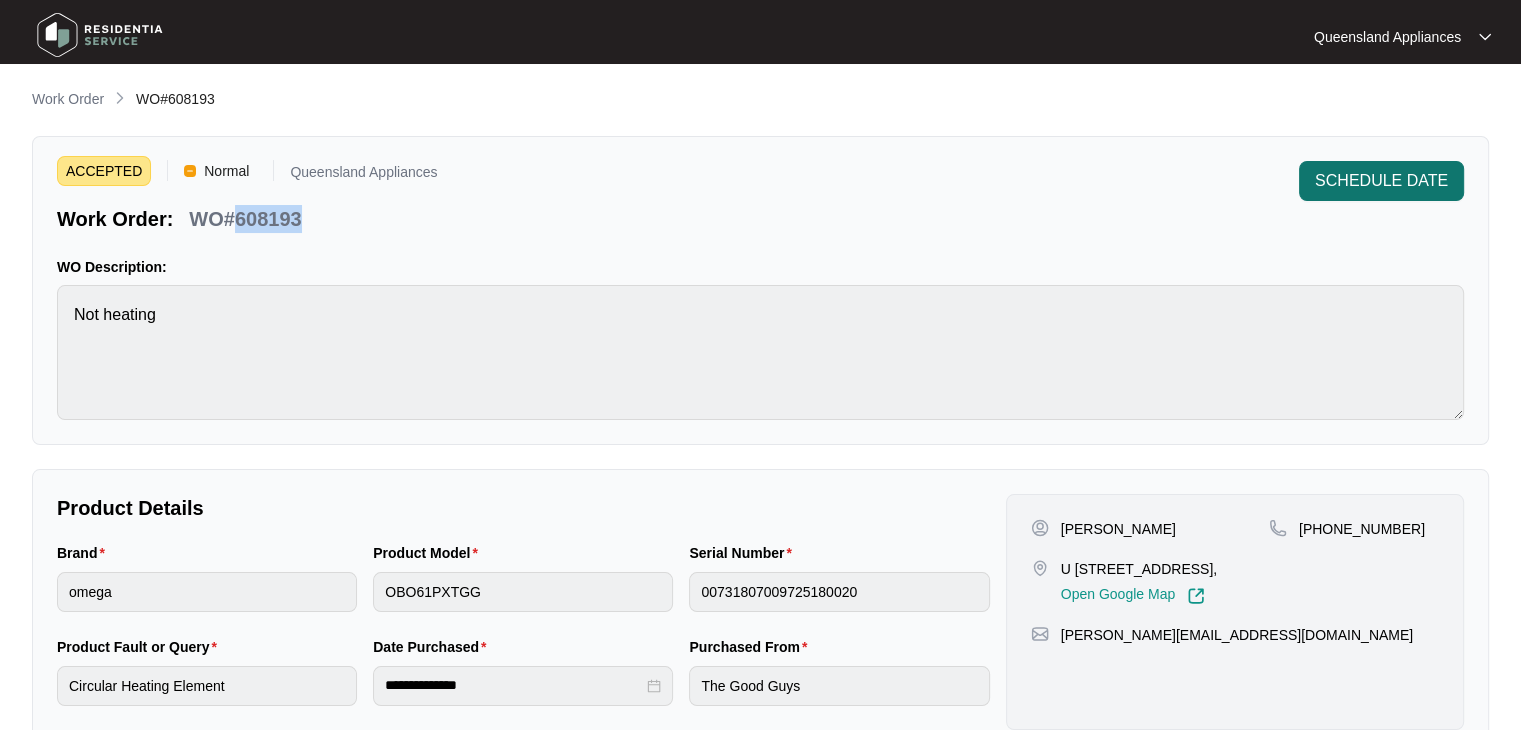 click on "SCHEDULE DATE" at bounding box center (1381, 181) 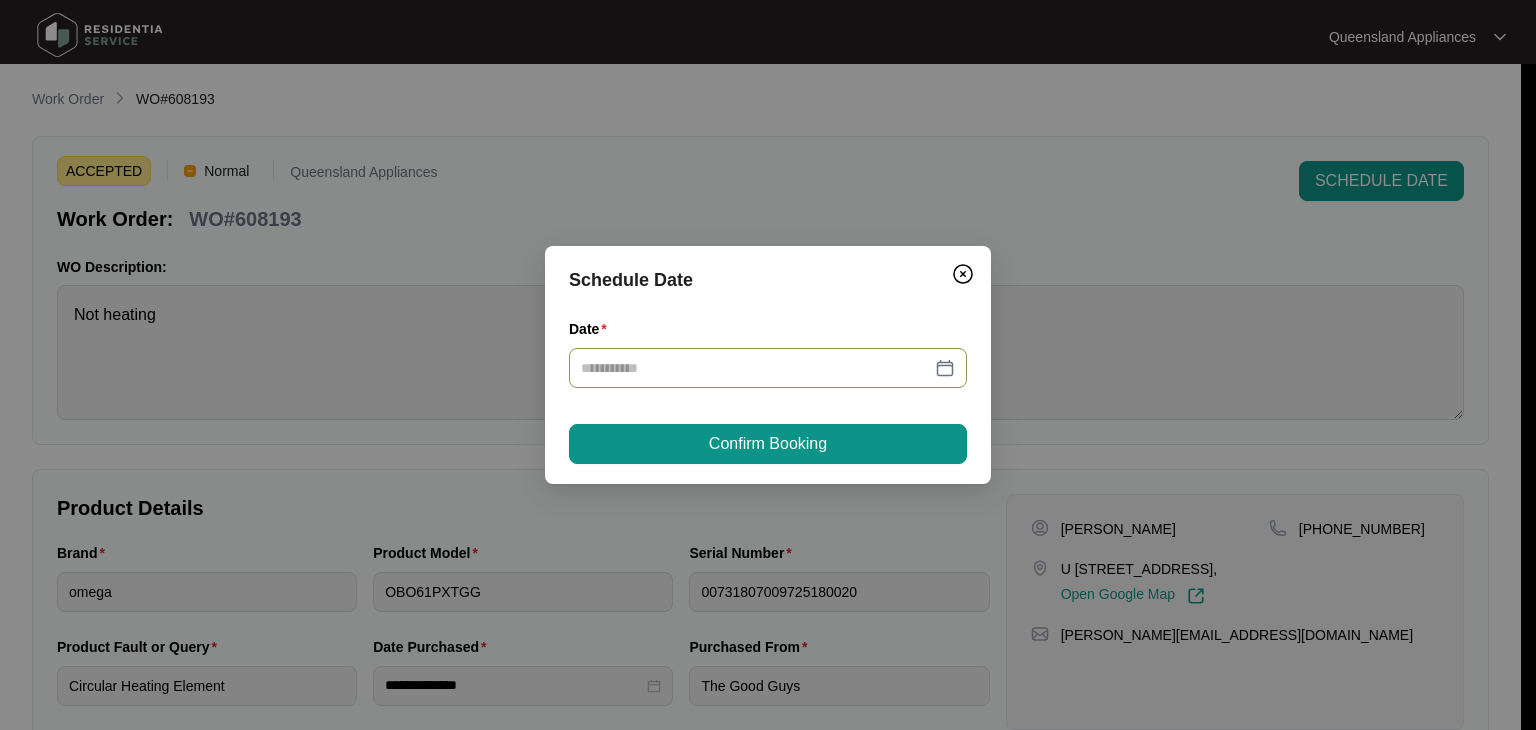 click on "Date" at bounding box center (756, 368) 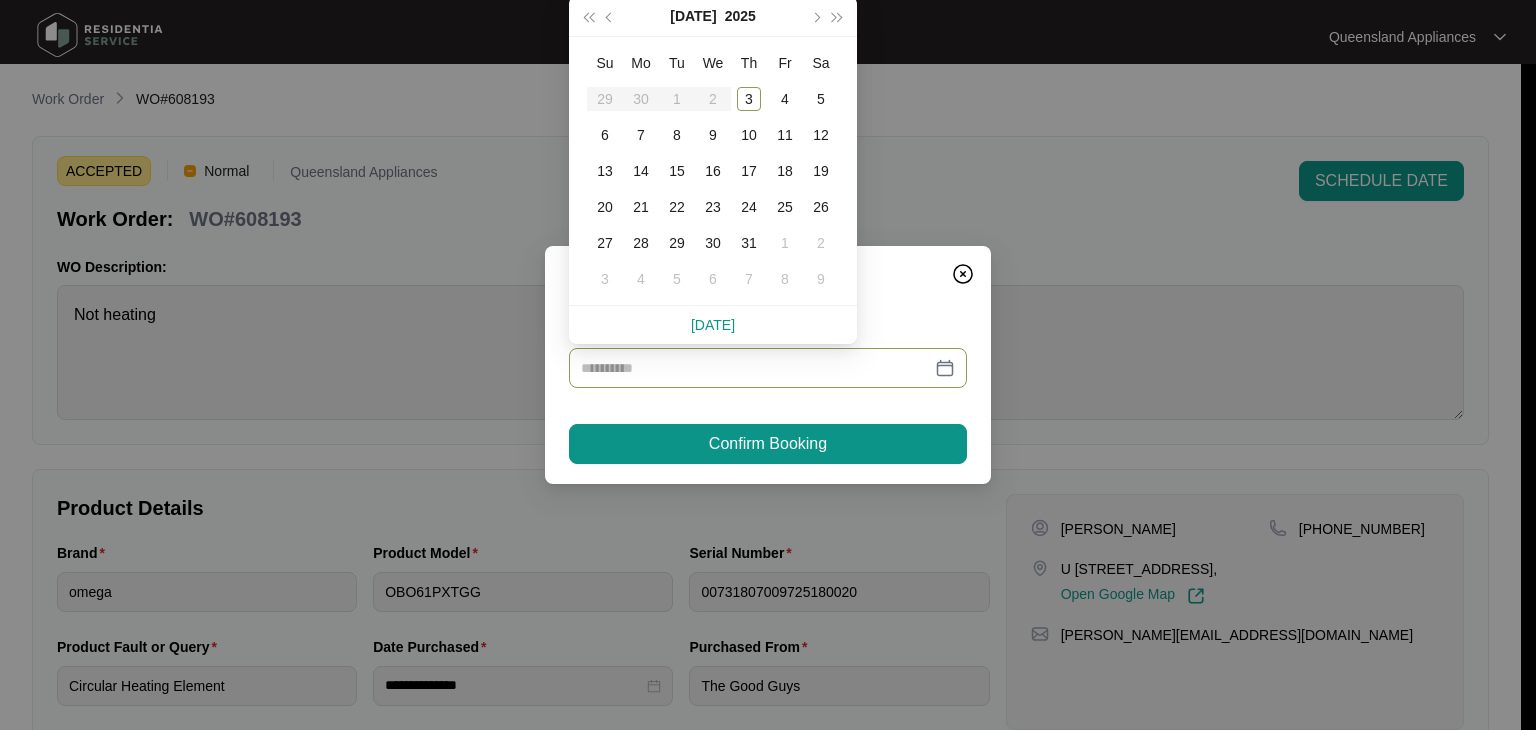 type on "**********" 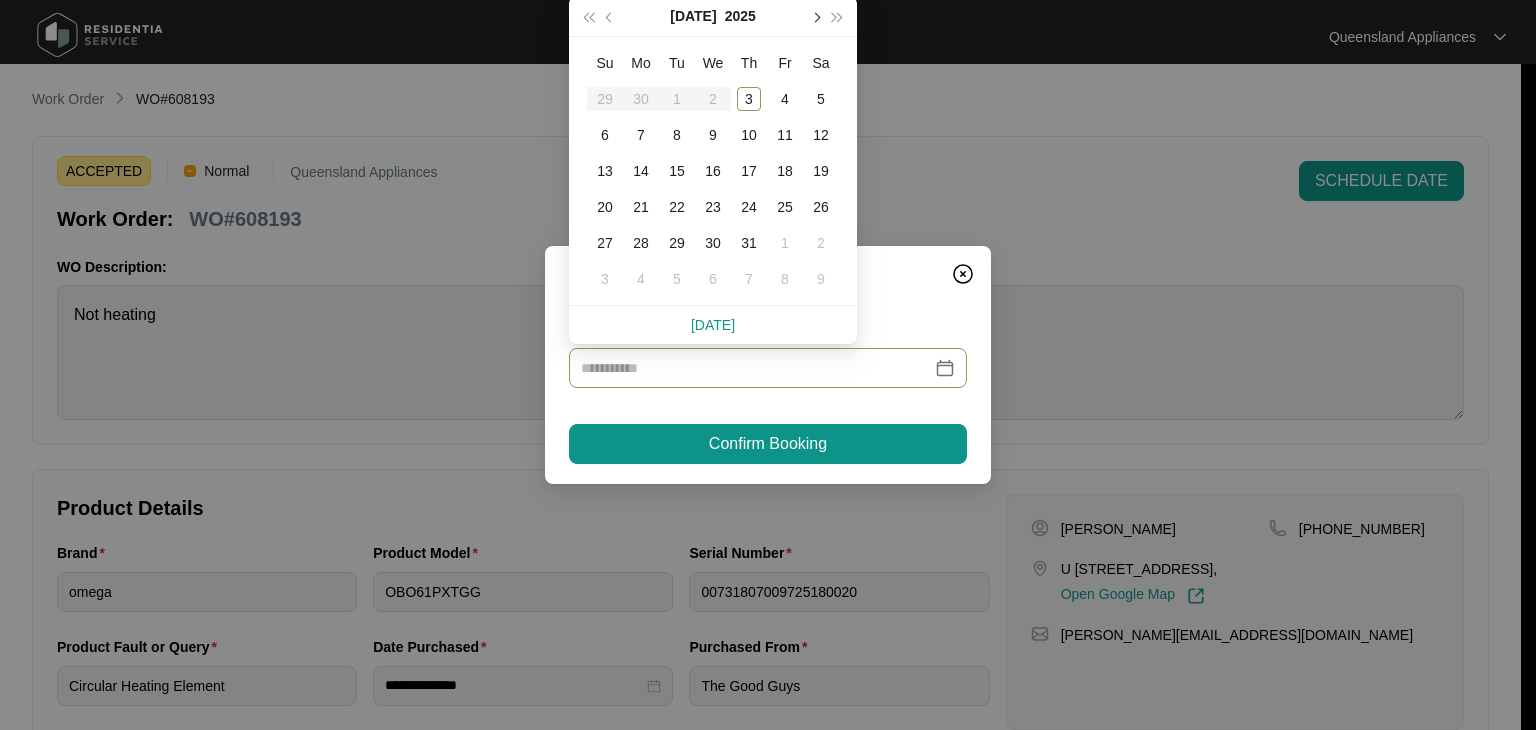 click at bounding box center [815, 18] 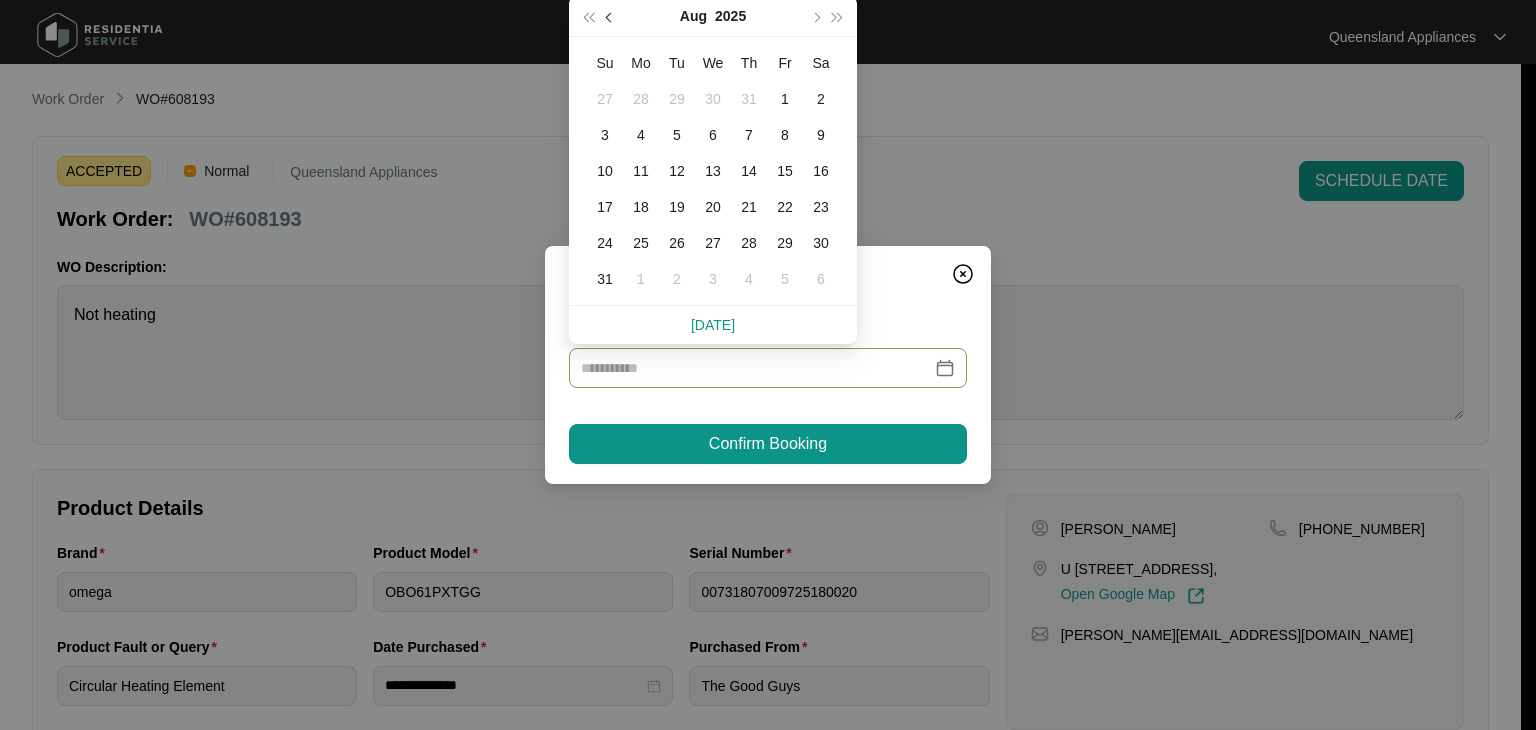 click at bounding box center [611, 18] 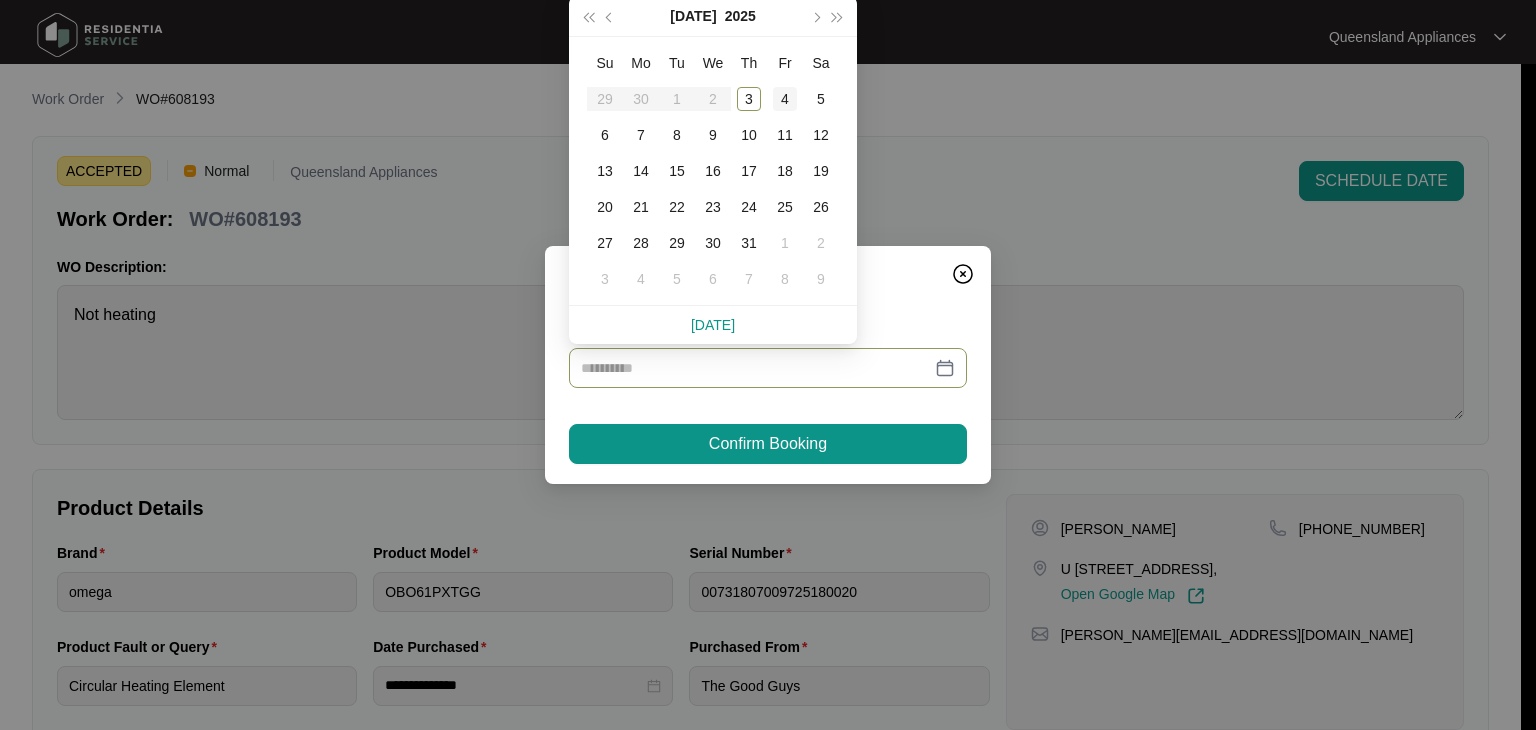 click on "4" at bounding box center [785, 99] 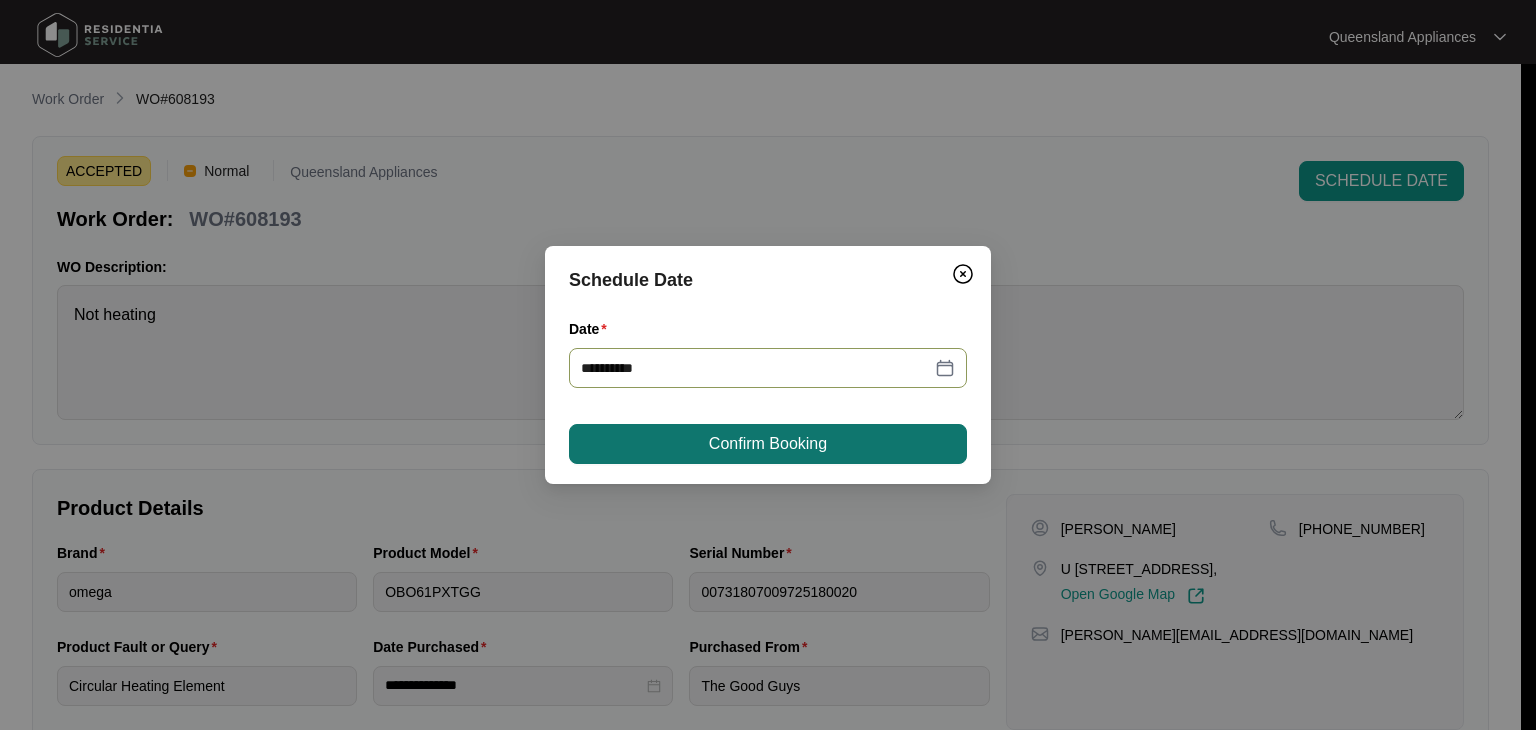 type on "**********" 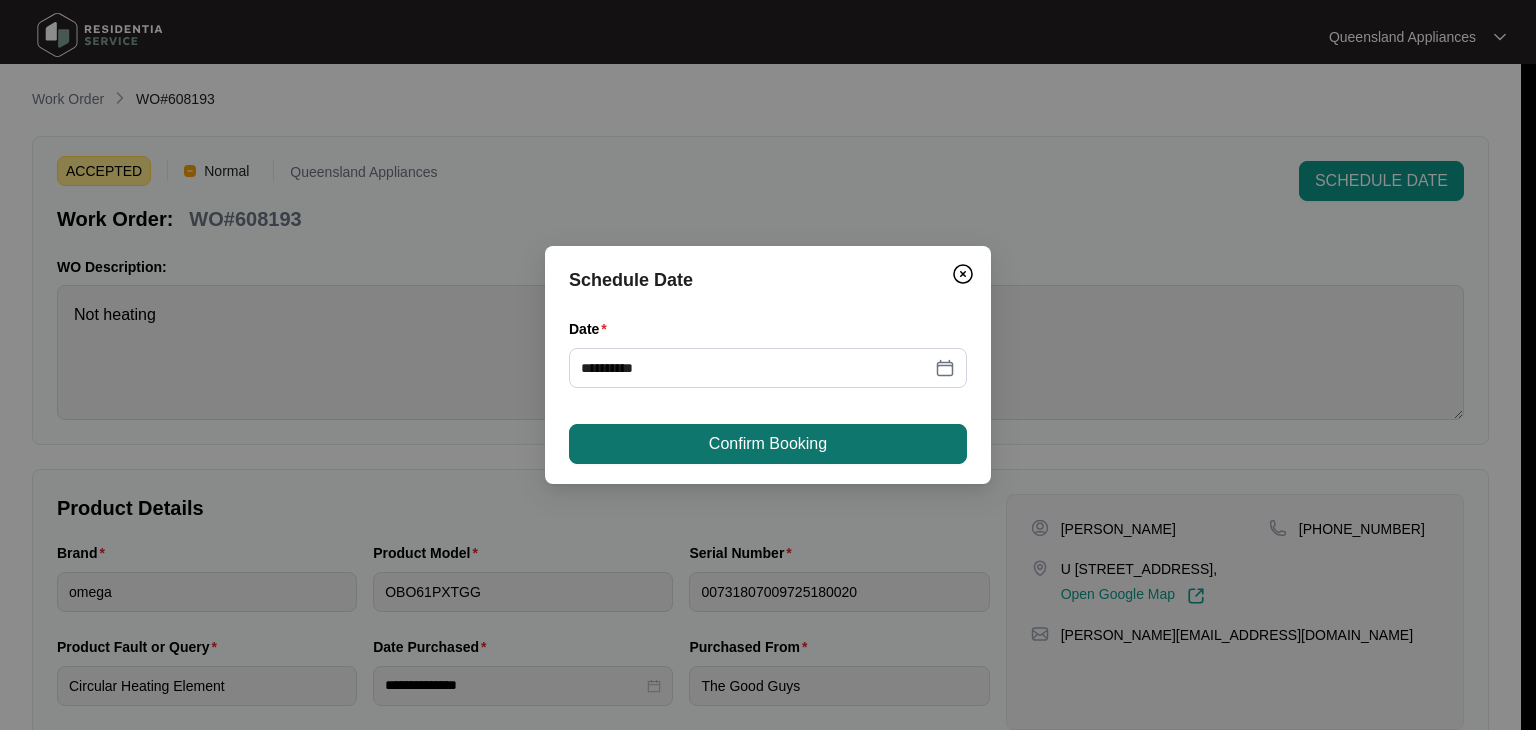 click on "Confirm Booking" at bounding box center [768, 444] 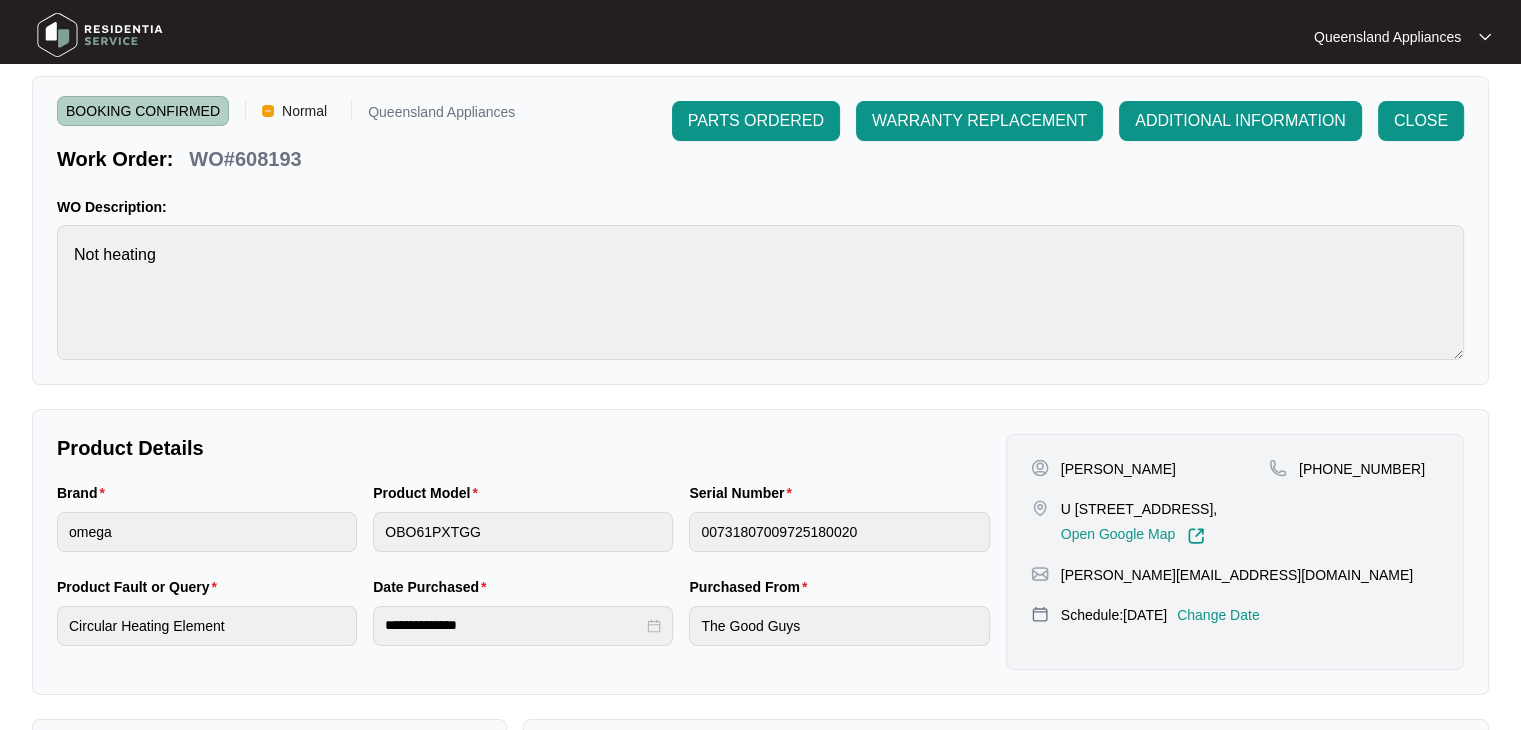scroll, scrollTop: 0, scrollLeft: 0, axis: both 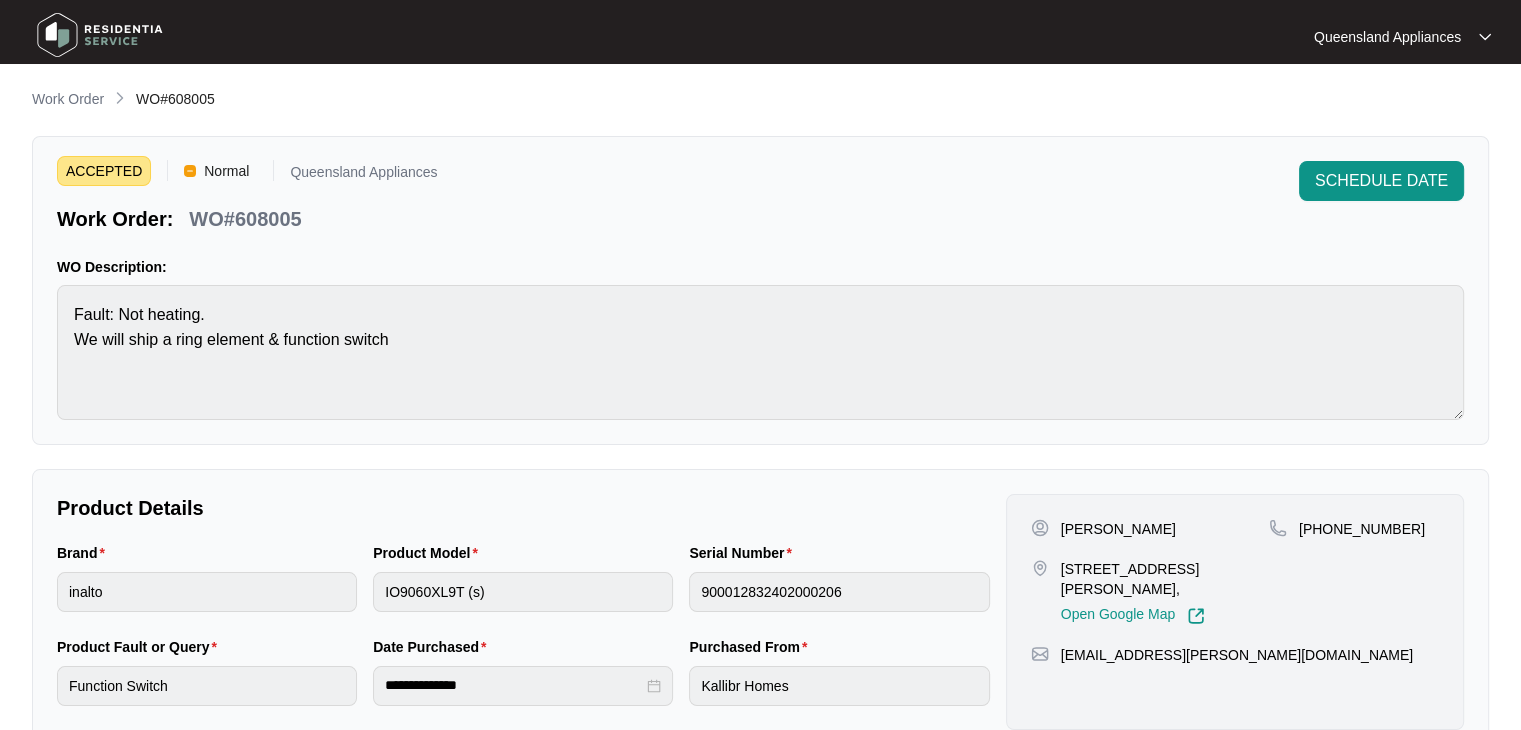 click on "WO#608005" at bounding box center (245, 219) 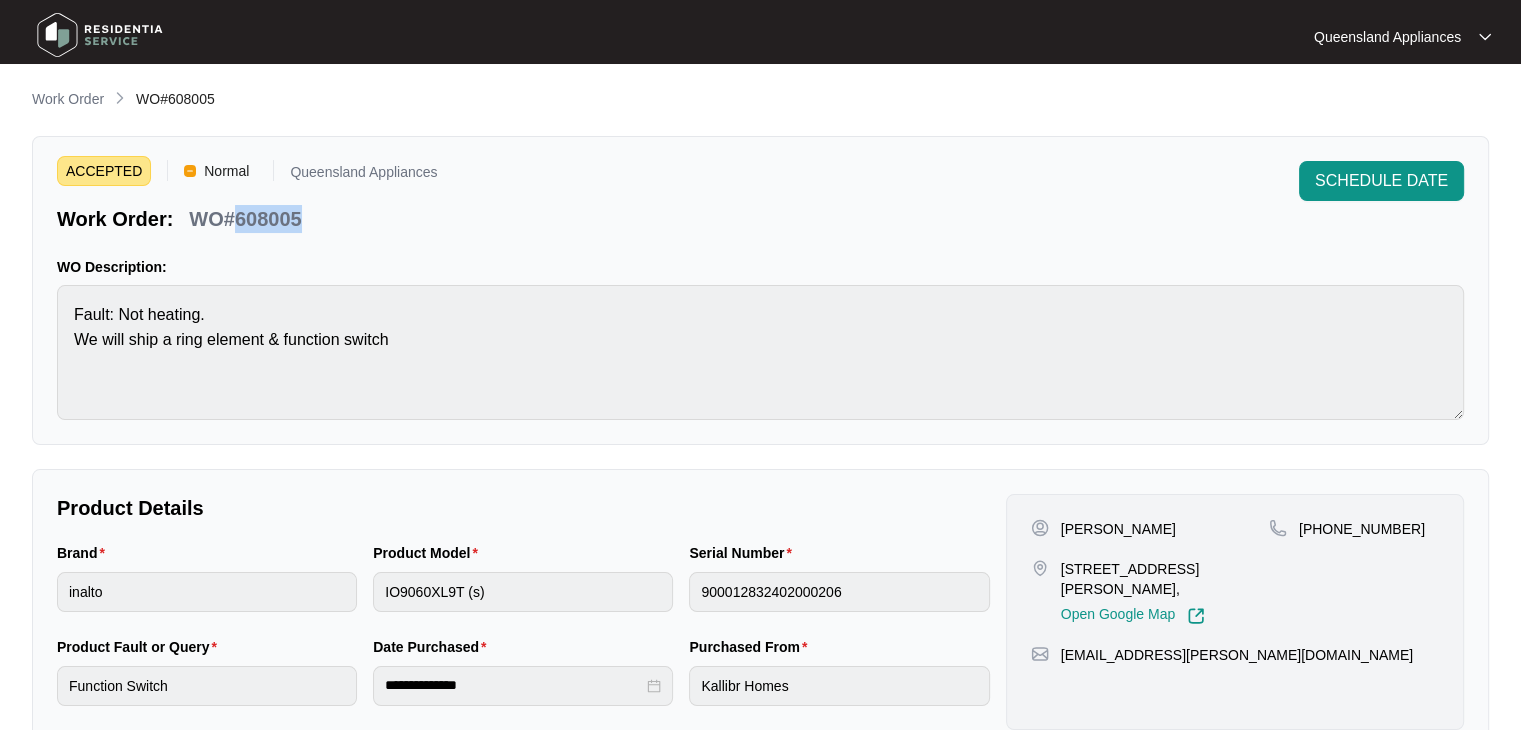 click on "WO#608005" at bounding box center (245, 219) 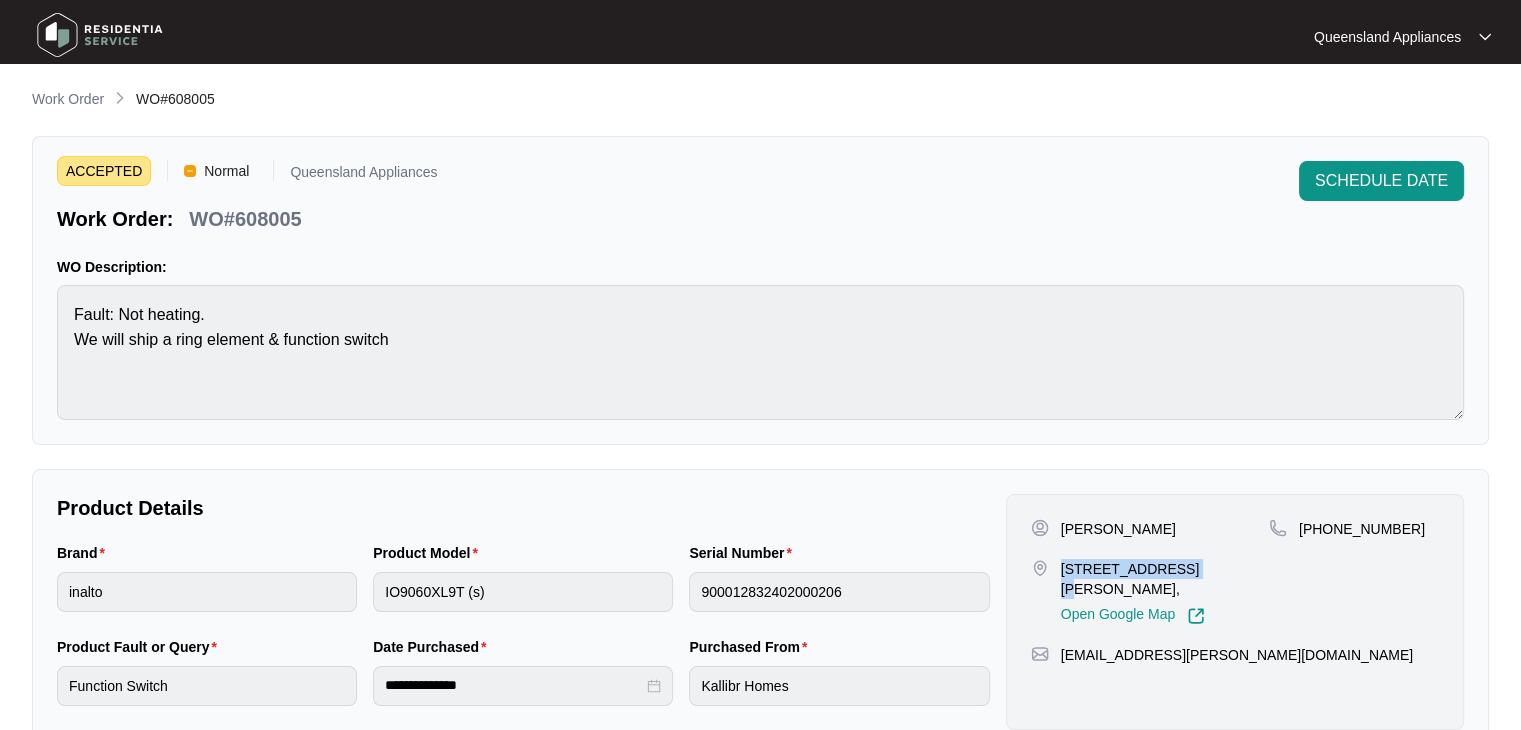 drag, startPoint x: 1056, startPoint y: 566, endPoint x: 1176, endPoint y: 563, distance: 120.03749 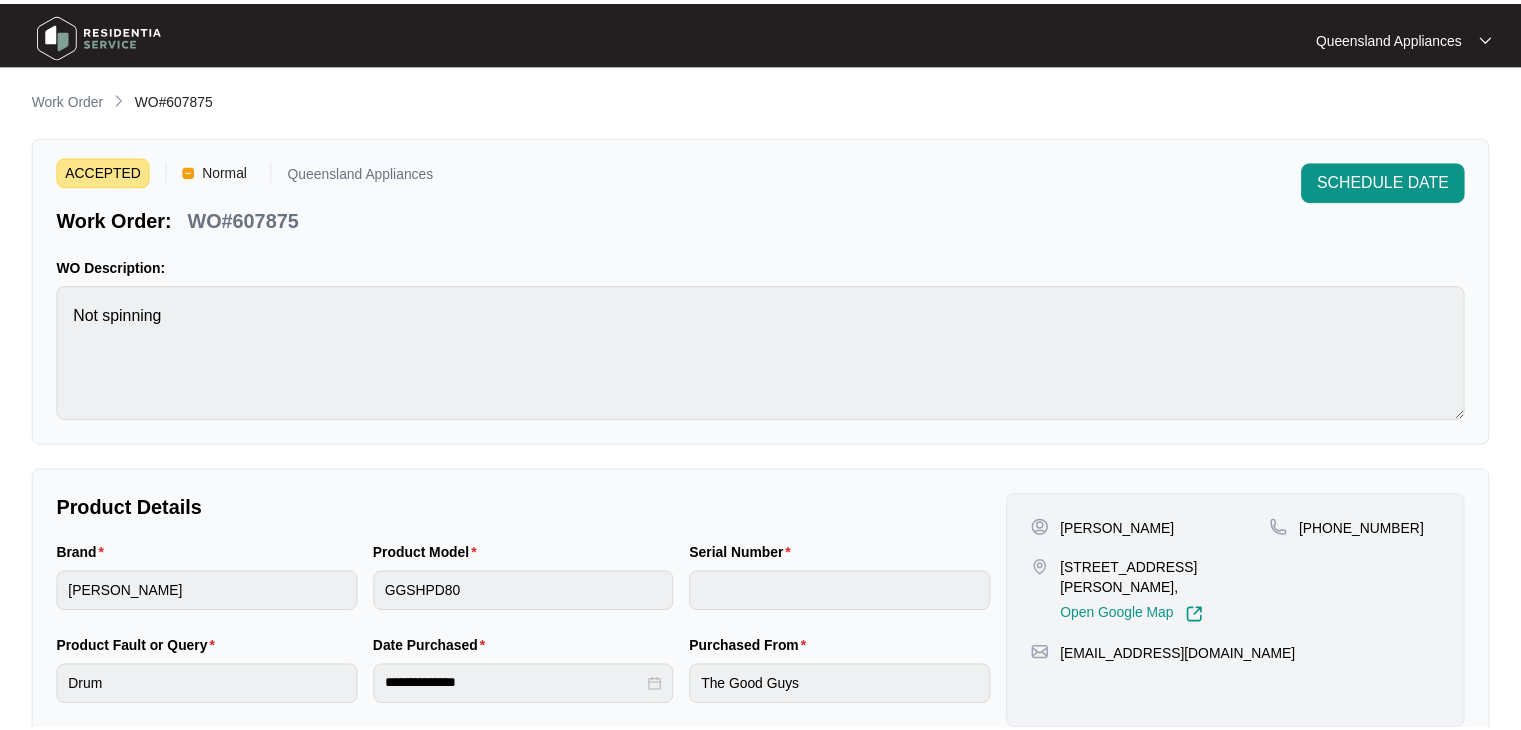 scroll, scrollTop: 0, scrollLeft: 0, axis: both 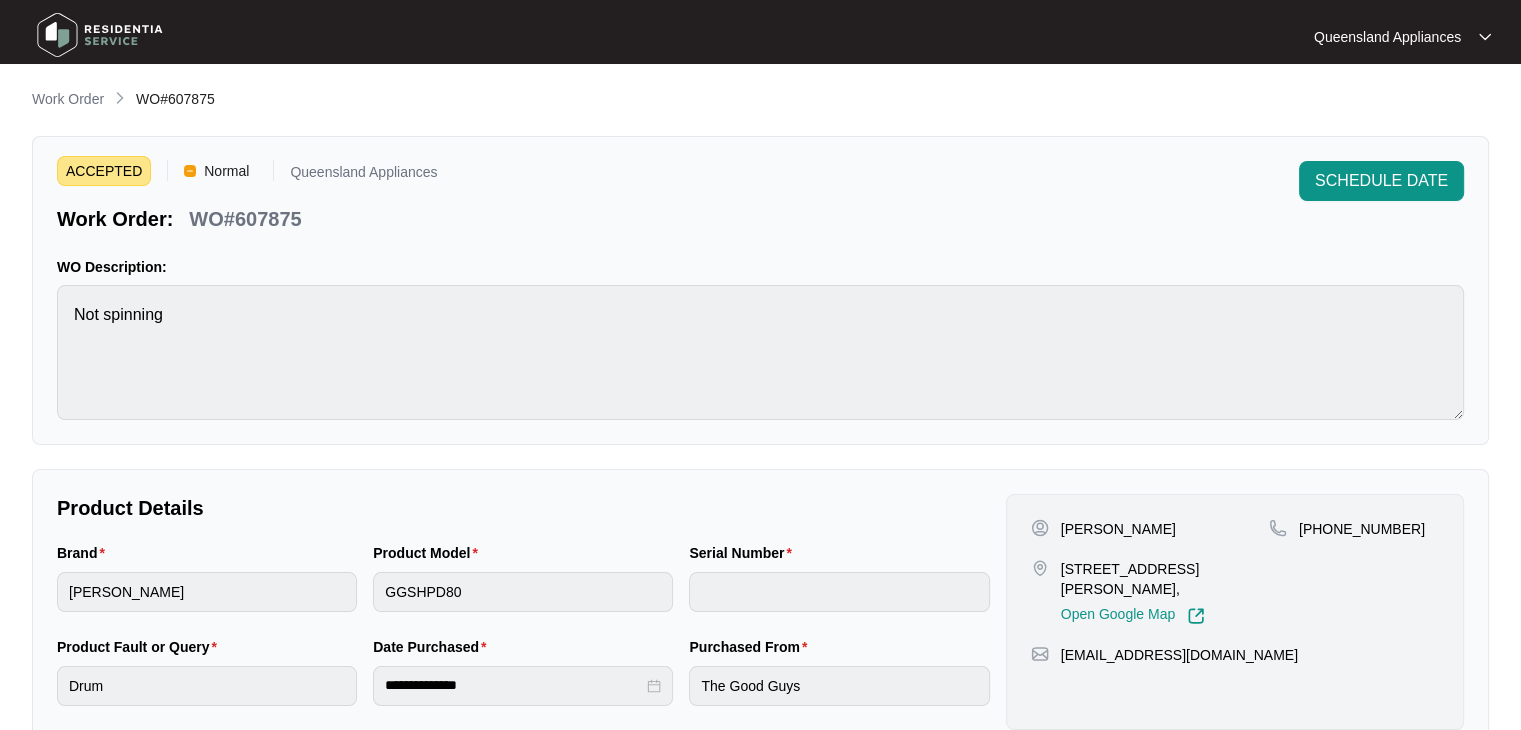 click on "WO#607875" at bounding box center (245, 219) 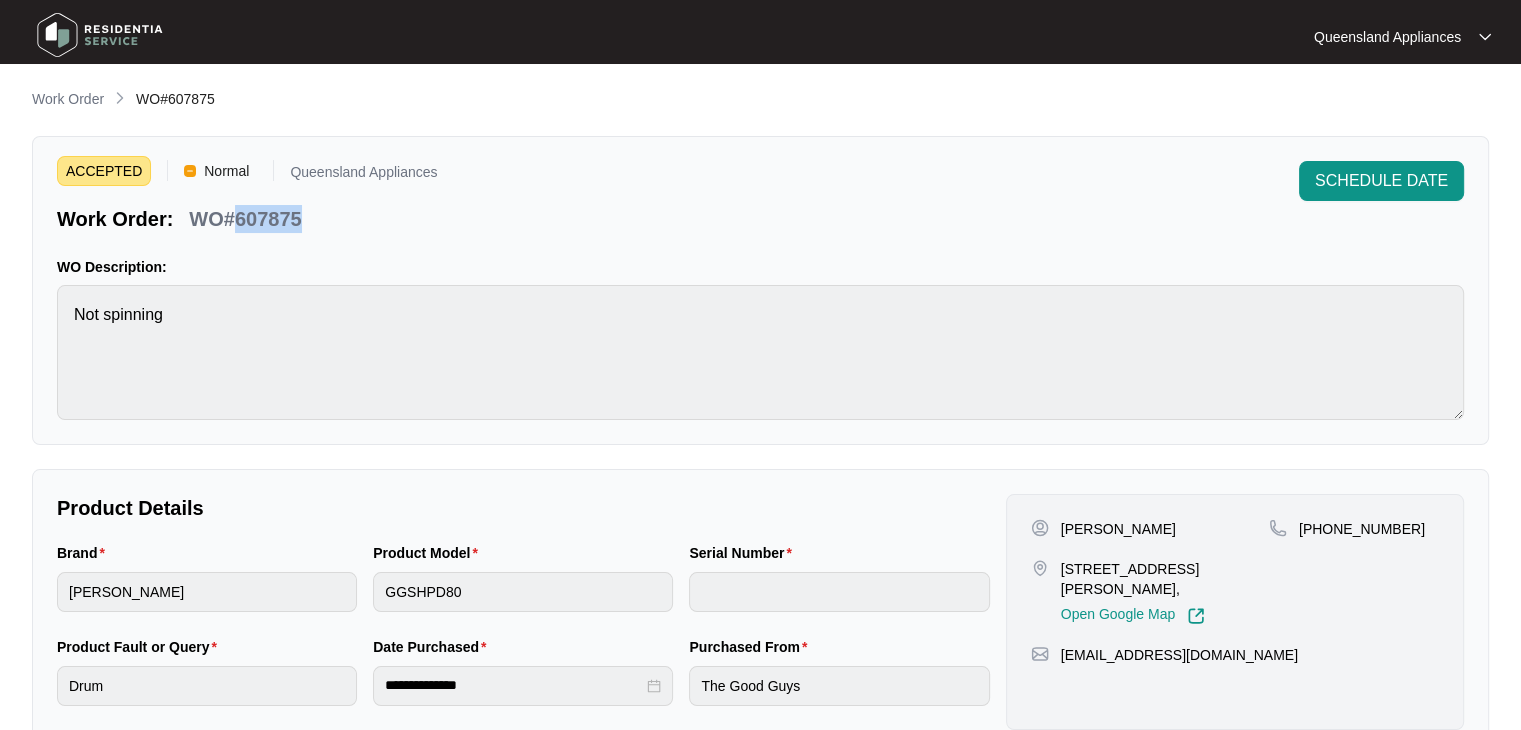 click on "WO#607875" at bounding box center (245, 219) 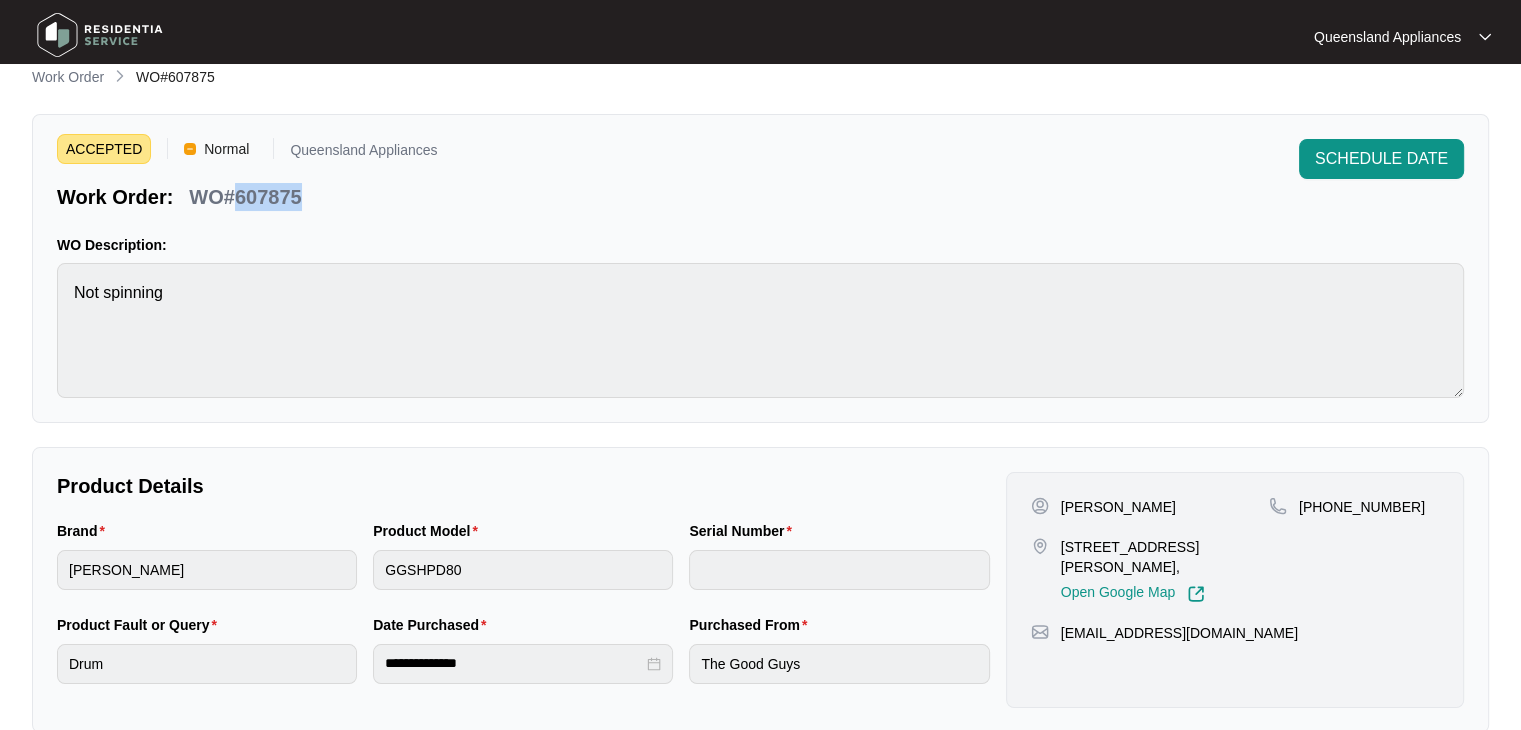 scroll, scrollTop: 0, scrollLeft: 0, axis: both 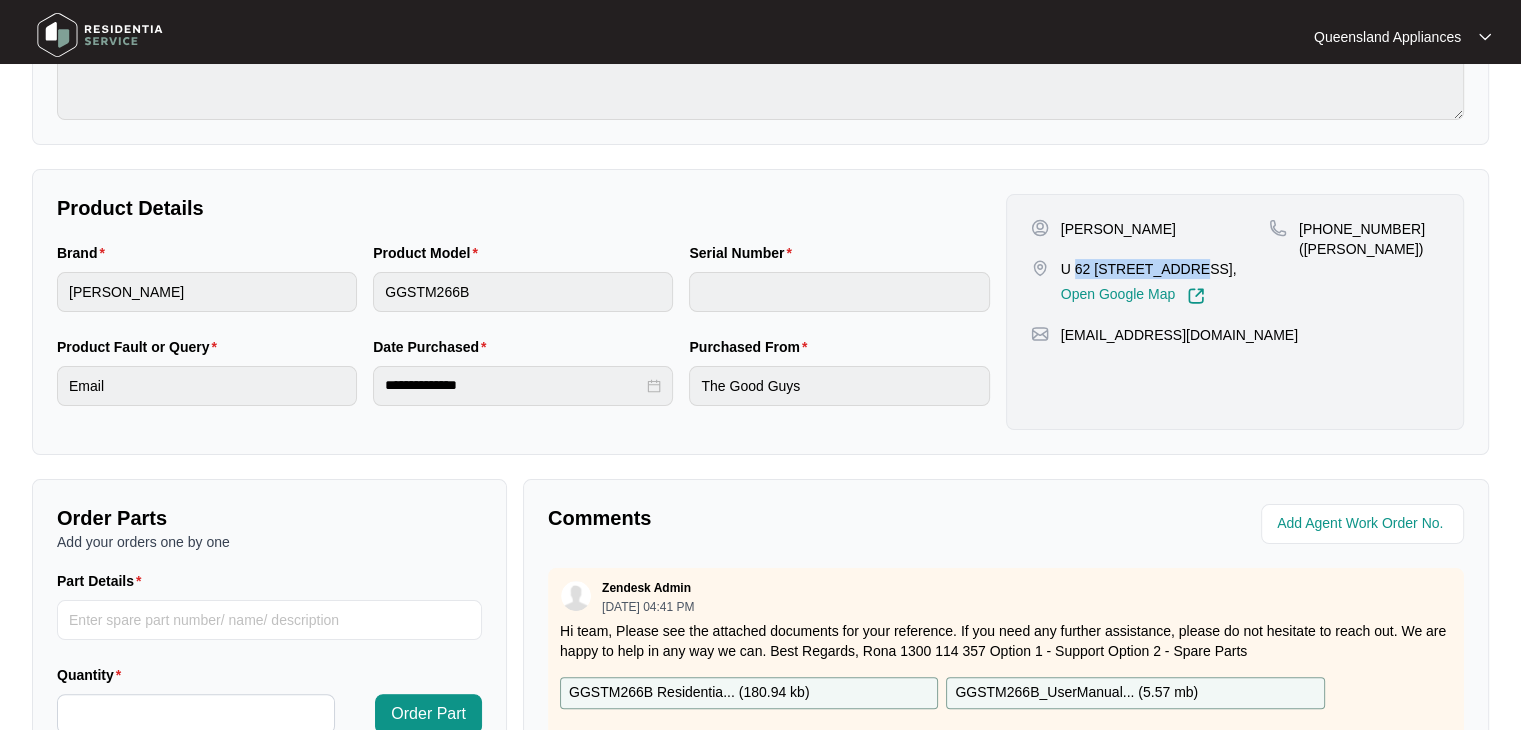 drag, startPoint x: 1076, startPoint y: 259, endPoint x: 1169, endPoint y: 256, distance: 93.04838 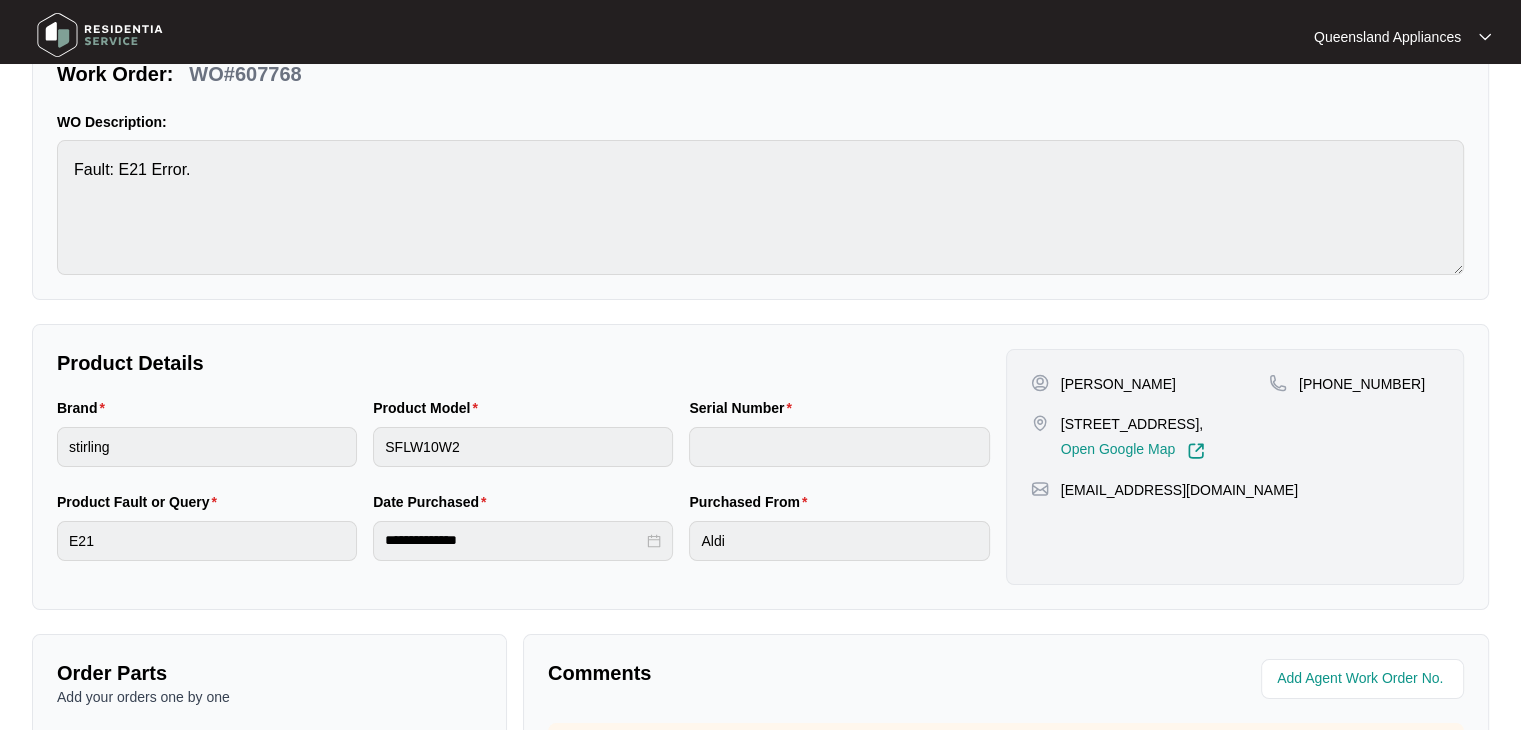 scroll, scrollTop: 200, scrollLeft: 0, axis: vertical 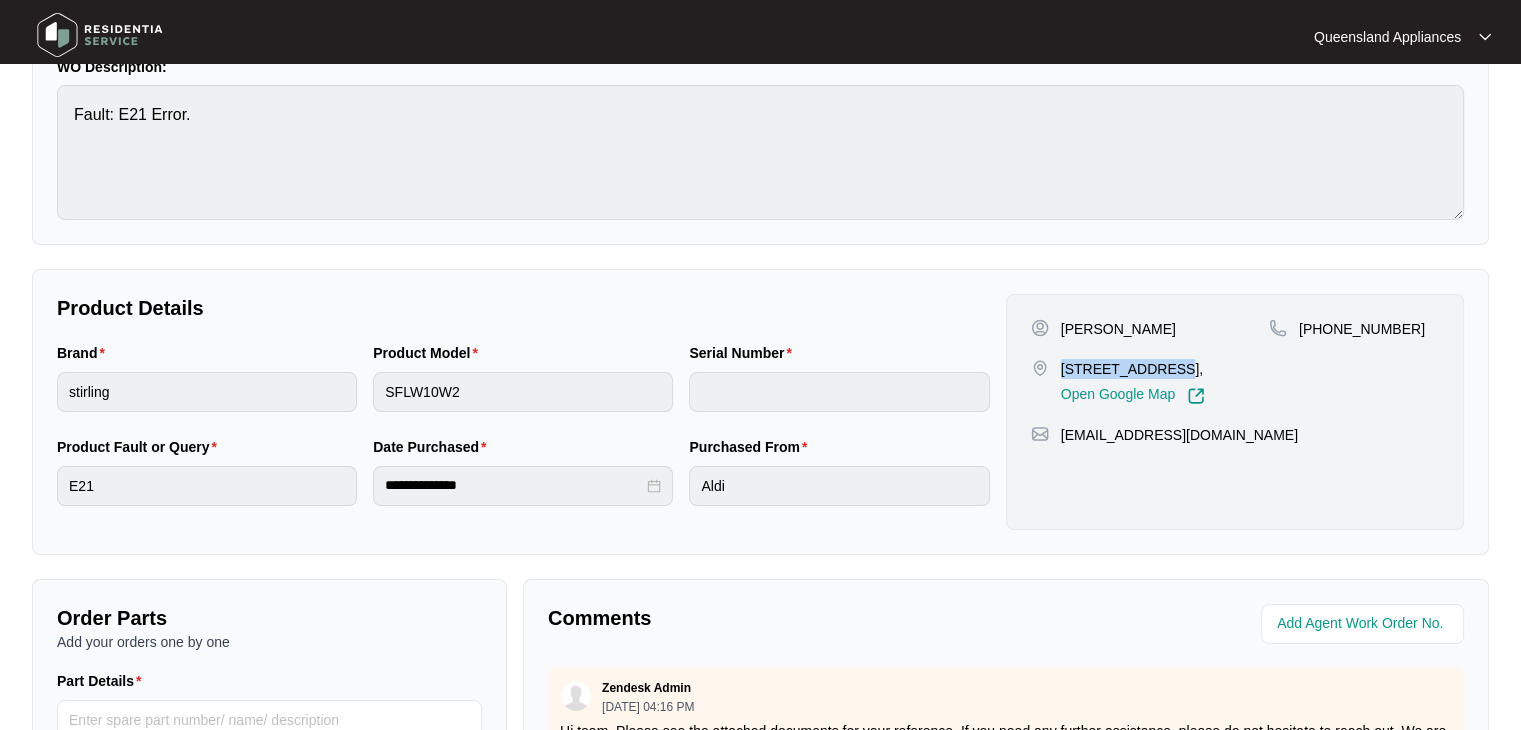drag, startPoint x: 1061, startPoint y: 362, endPoint x: 1164, endPoint y: 357, distance: 103.121284 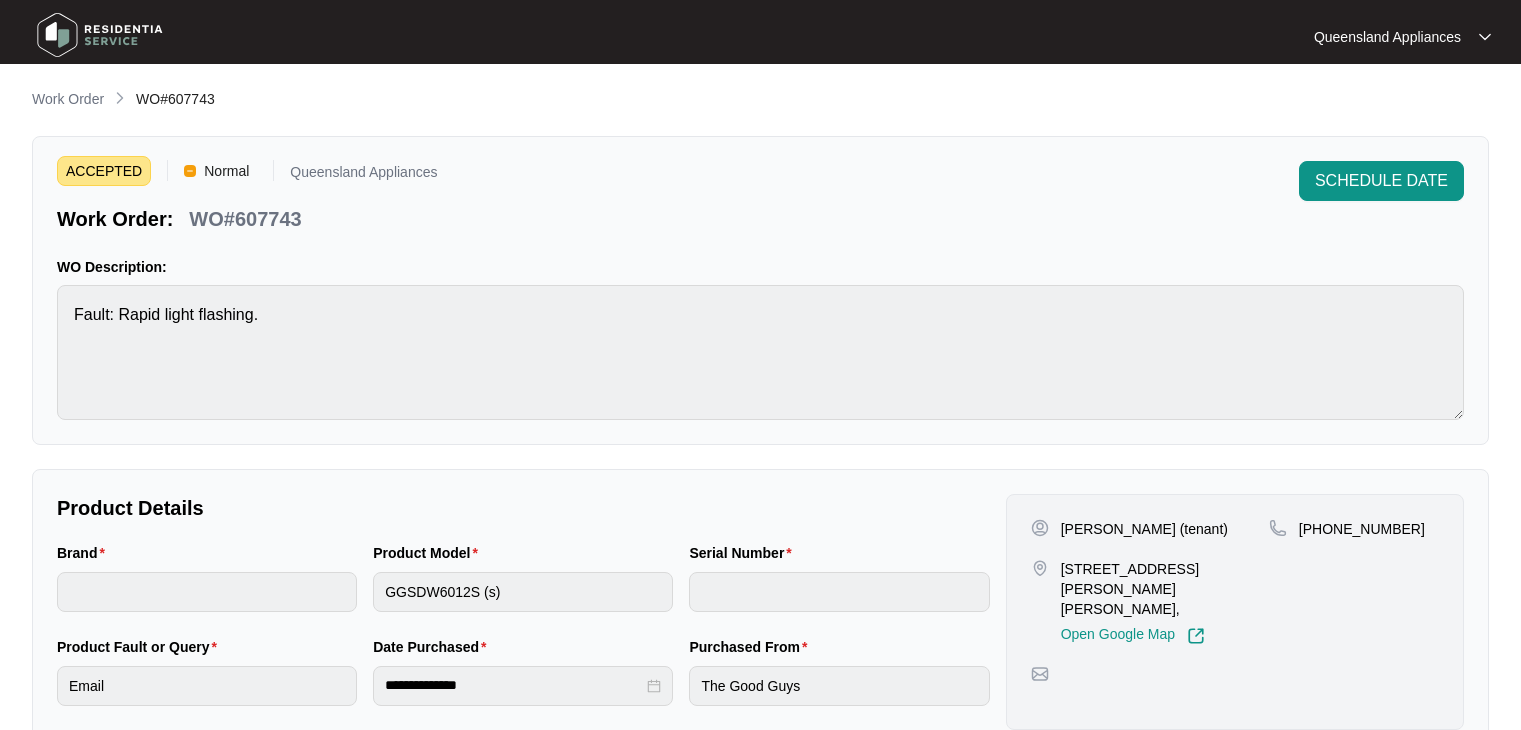 scroll, scrollTop: 0, scrollLeft: 0, axis: both 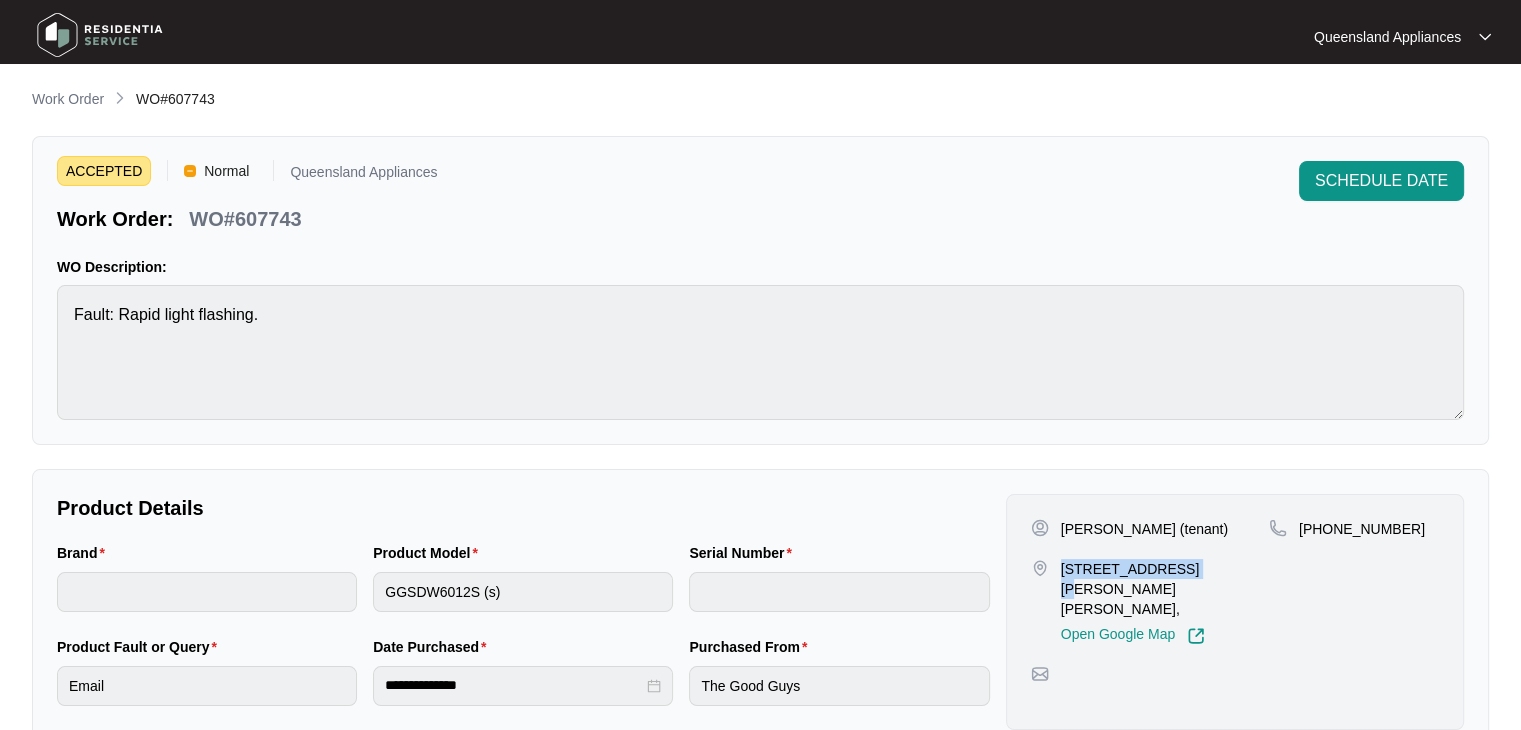 drag, startPoint x: 1058, startPoint y: 568, endPoint x: 1168, endPoint y: 556, distance: 110.65261 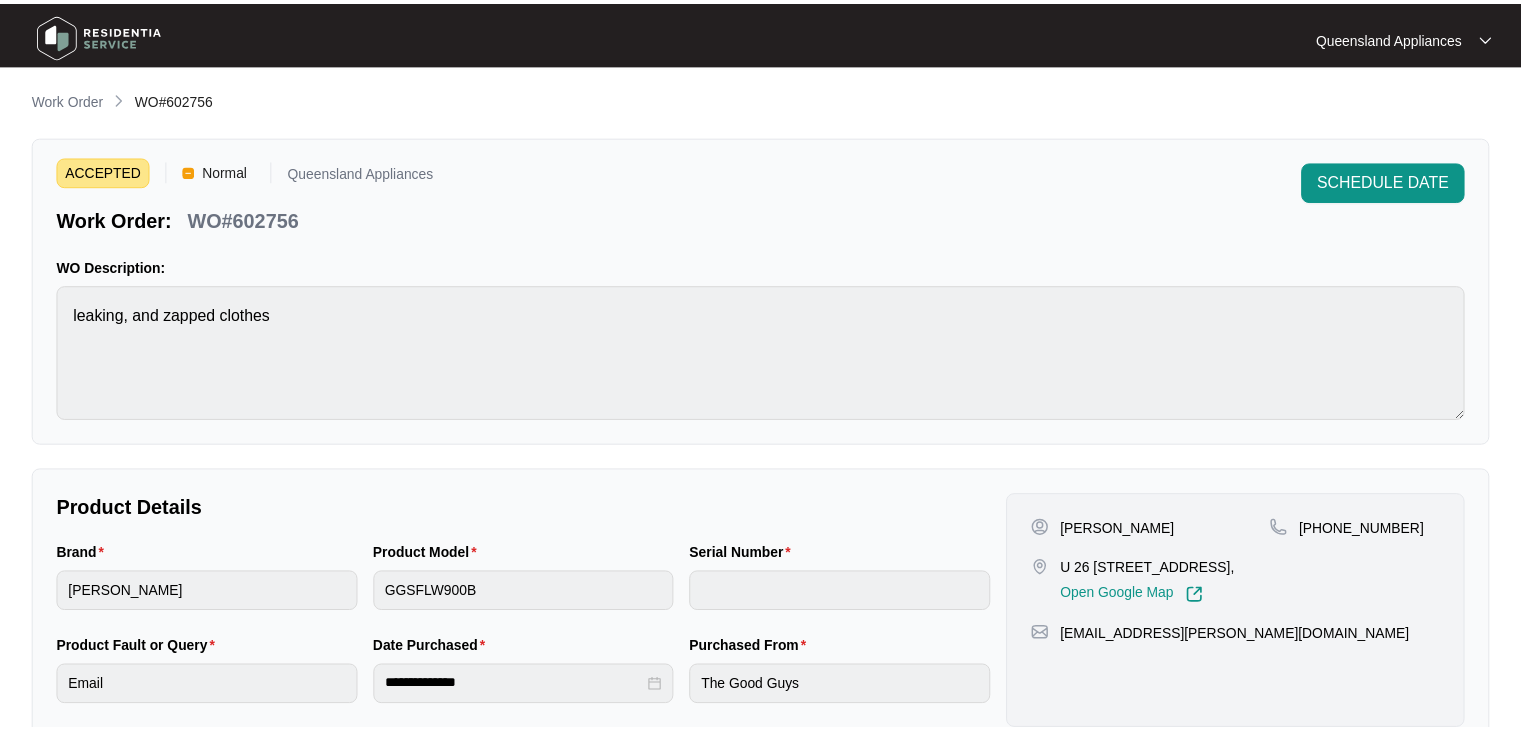 scroll, scrollTop: 0, scrollLeft: 0, axis: both 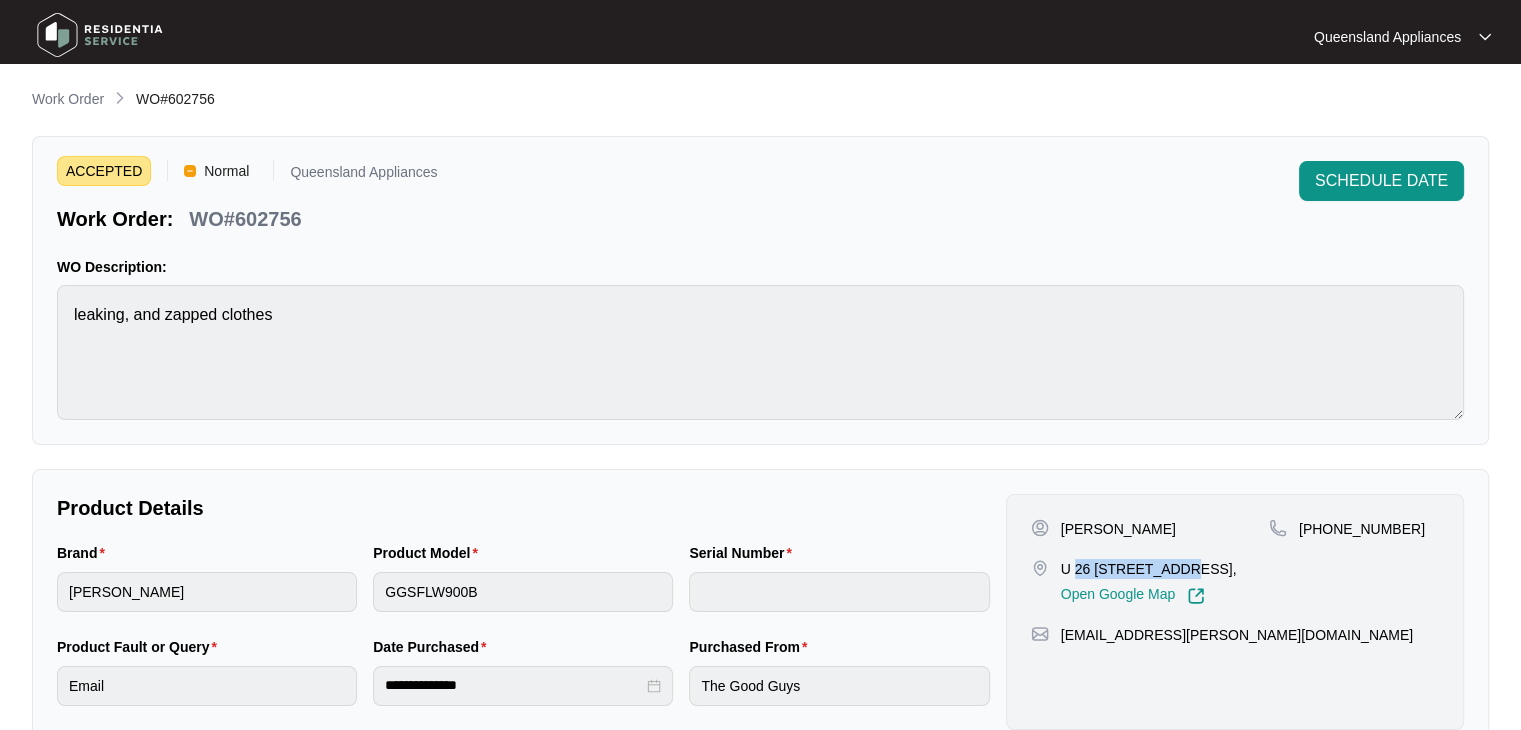 drag, startPoint x: 1074, startPoint y: 561, endPoint x: 1165, endPoint y: 553, distance: 91.350975 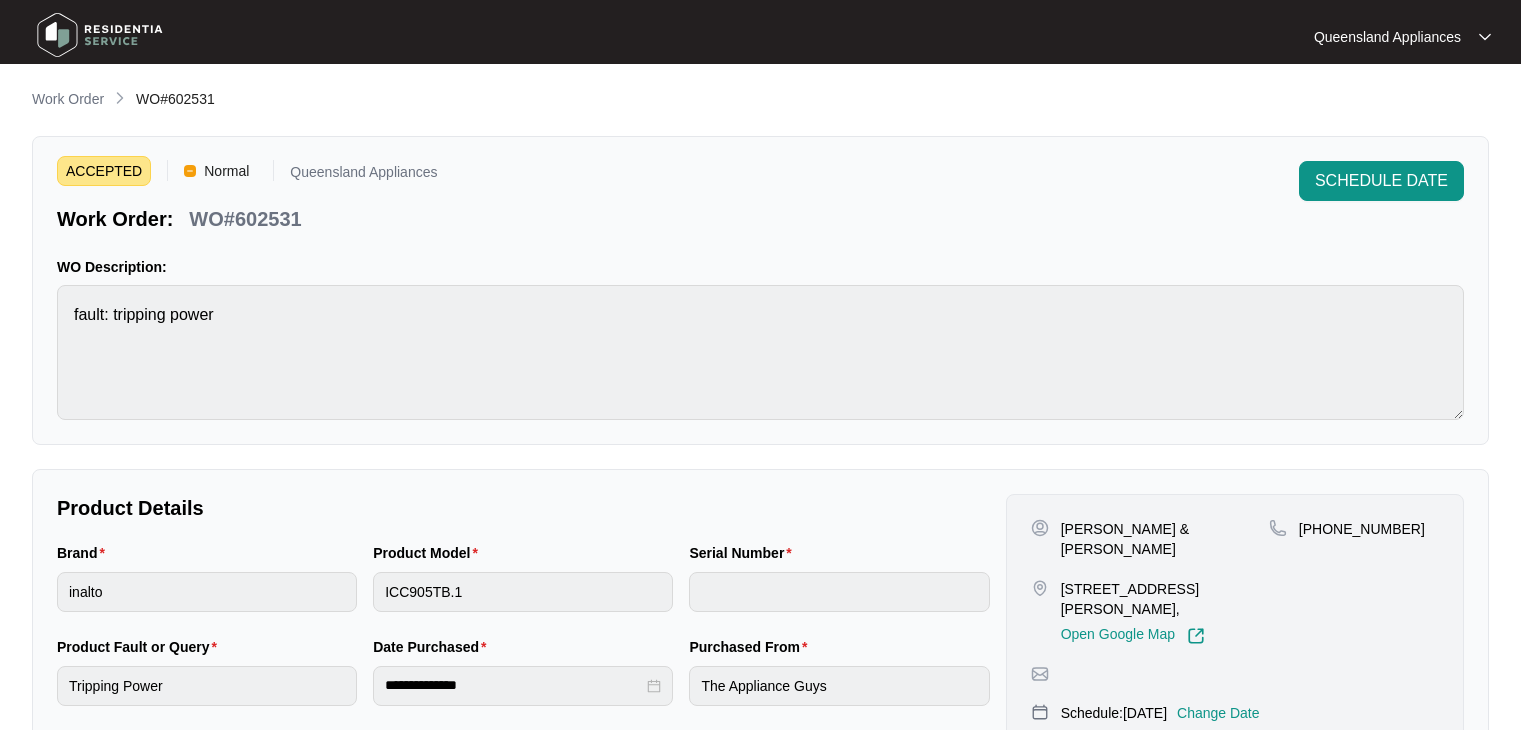 scroll, scrollTop: 0, scrollLeft: 0, axis: both 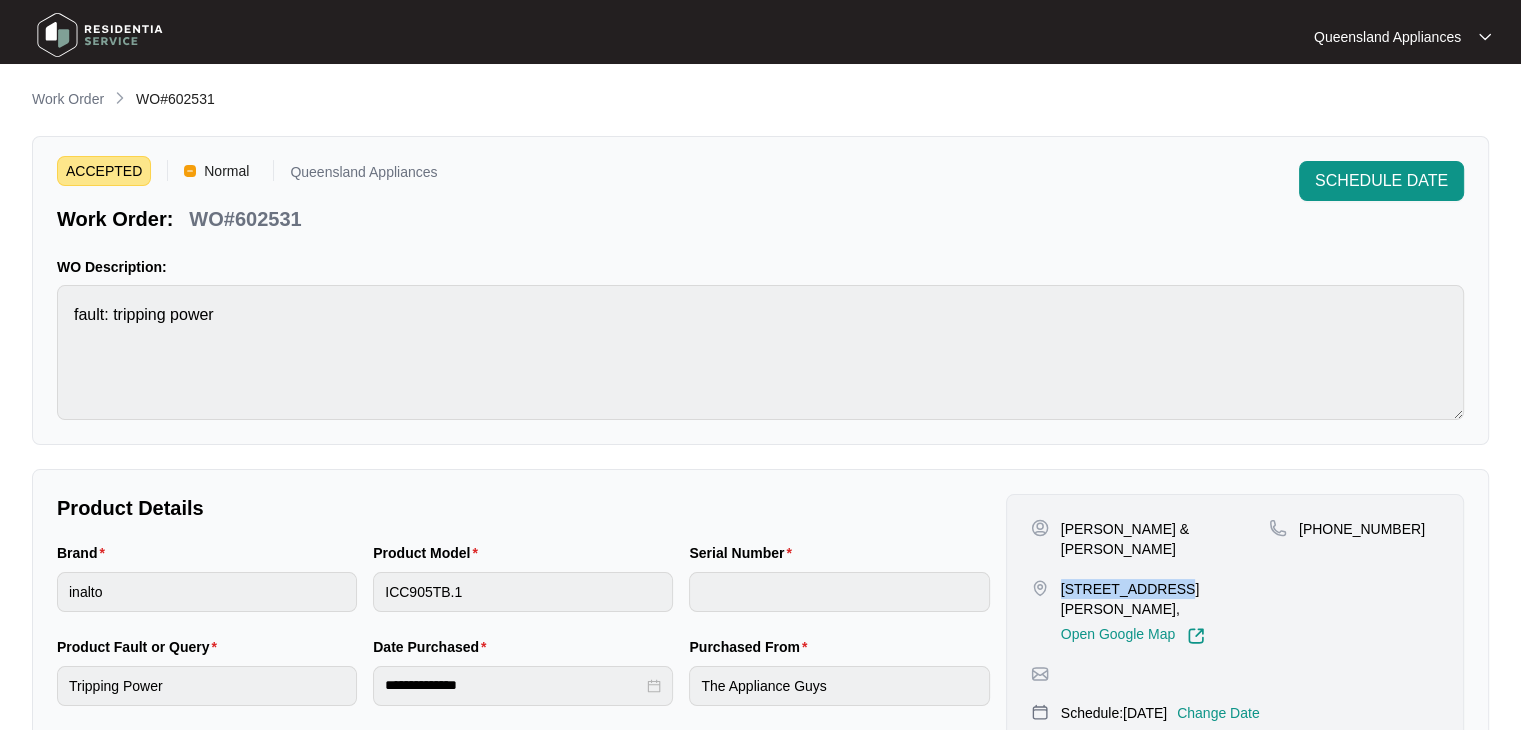 drag, startPoint x: 1059, startPoint y: 583, endPoint x: 1152, endPoint y: 569, distance: 94.04786 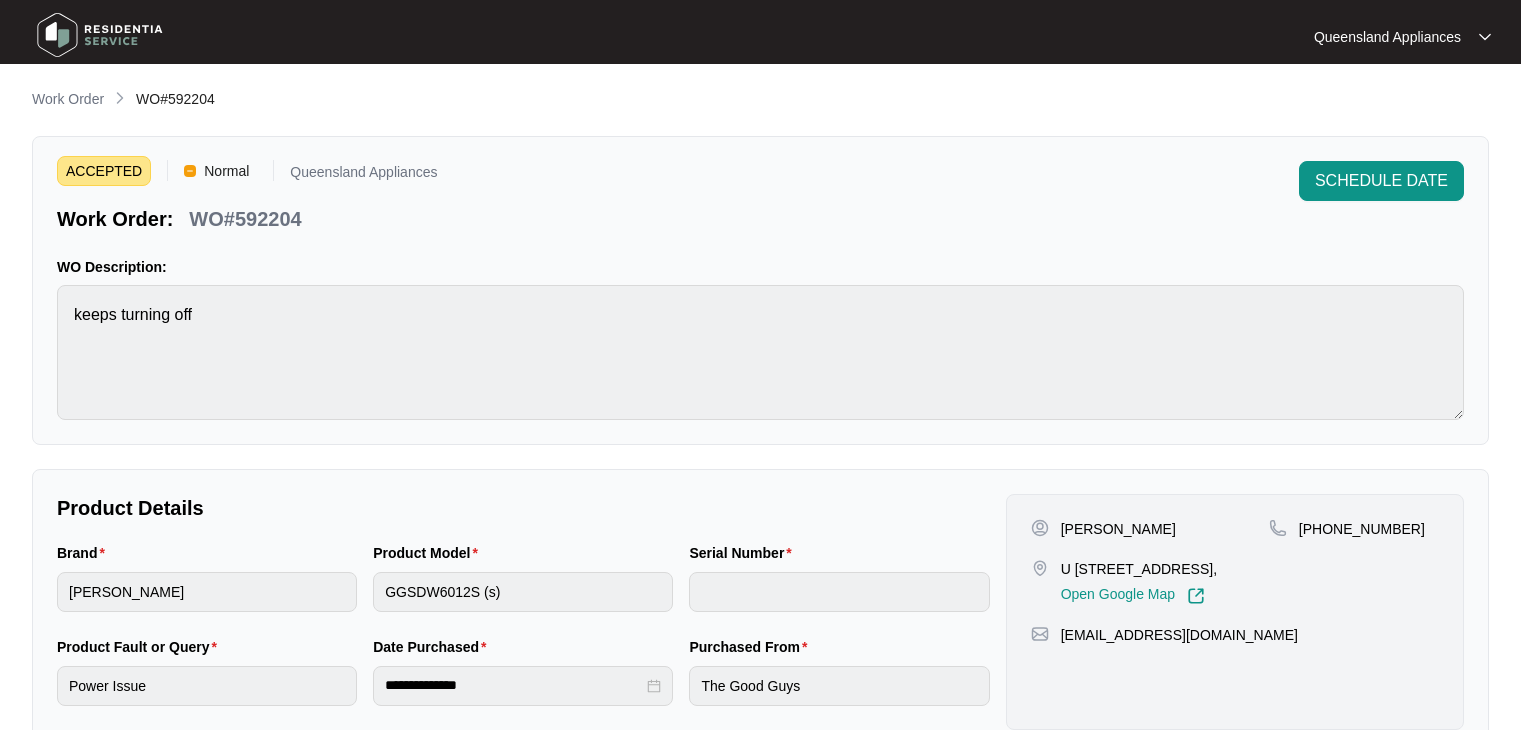scroll, scrollTop: 0, scrollLeft: 0, axis: both 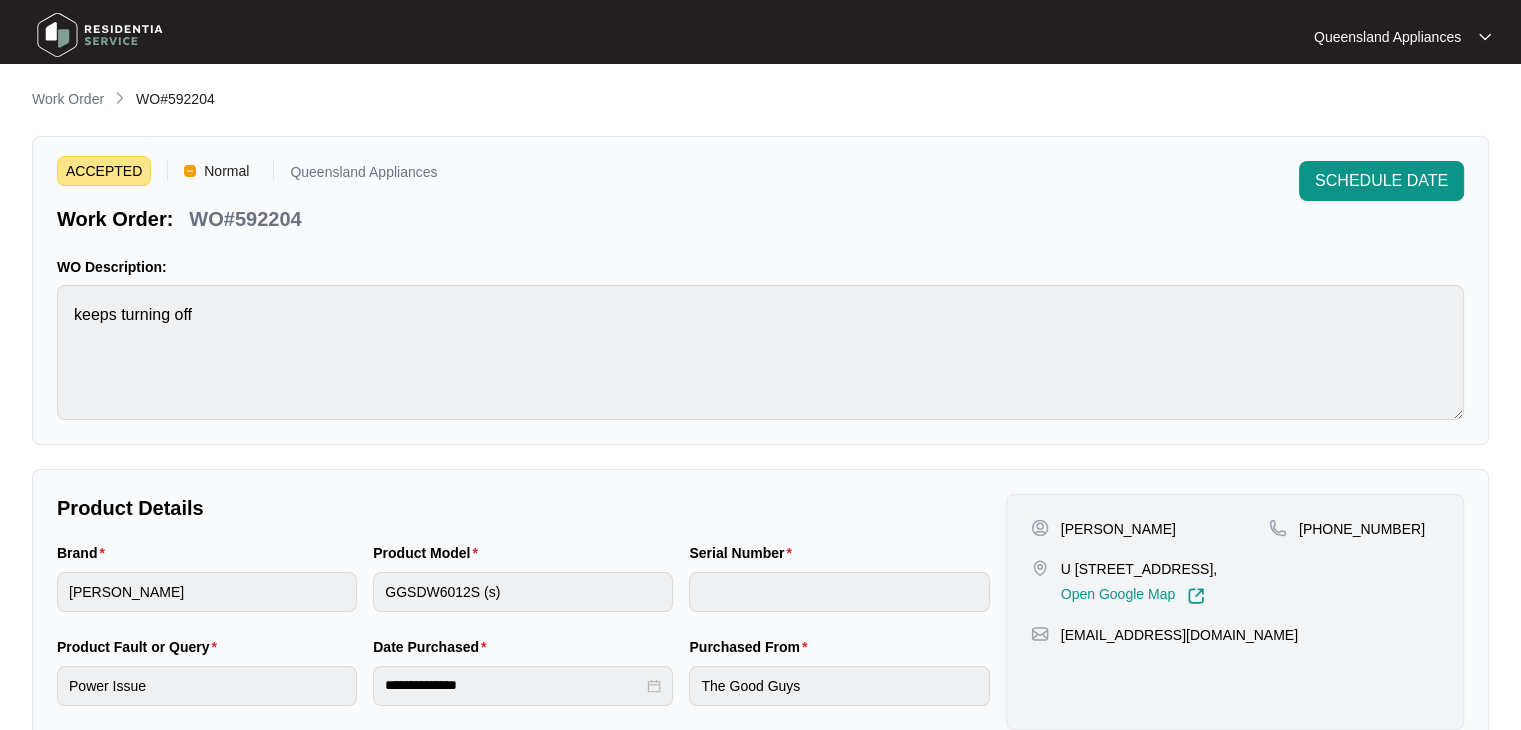 drag, startPoint x: 1074, startPoint y: 565, endPoint x: 1205, endPoint y: 557, distance: 131.24405 